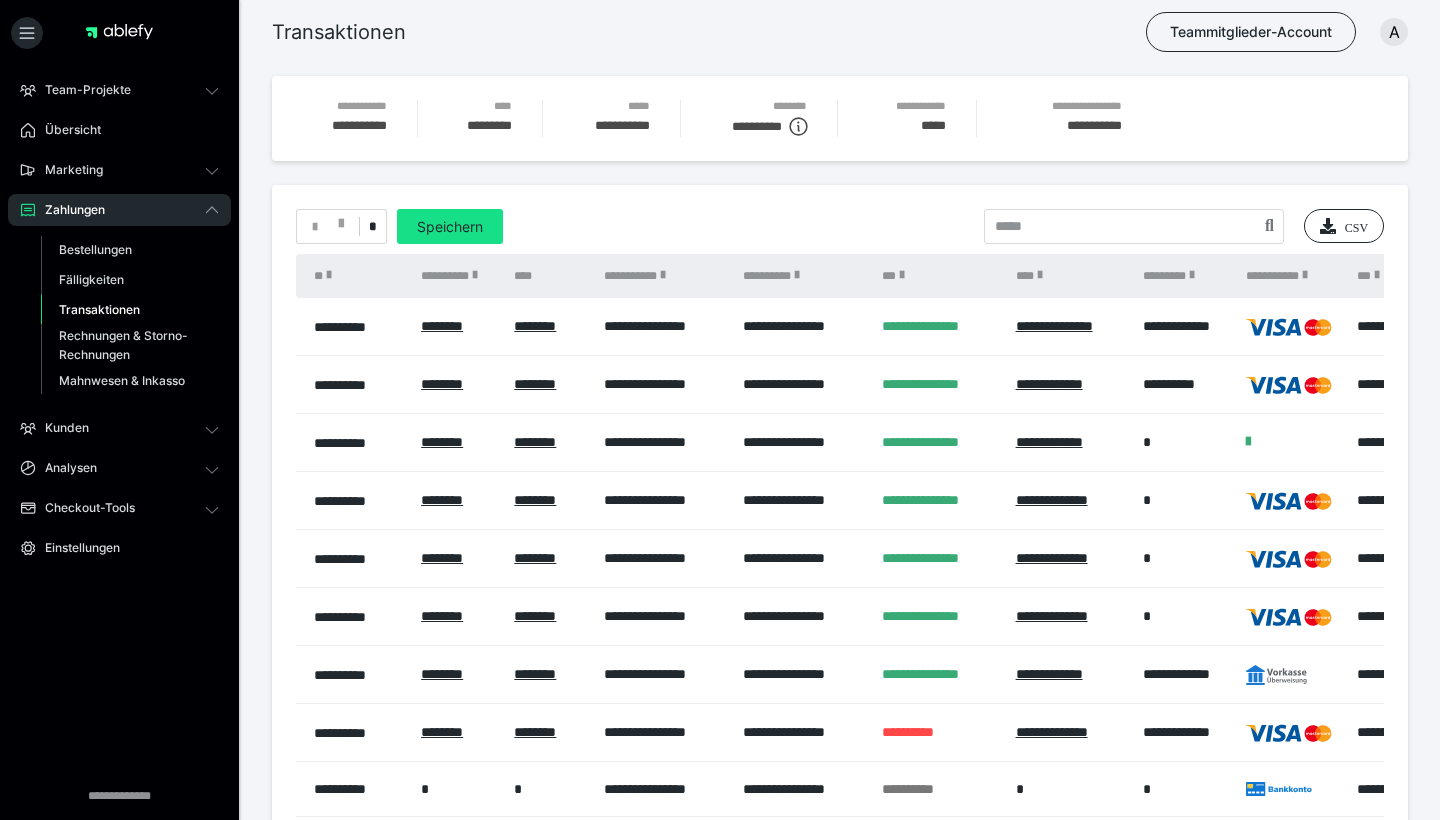 scroll, scrollTop: -56, scrollLeft: 0, axis: vertical 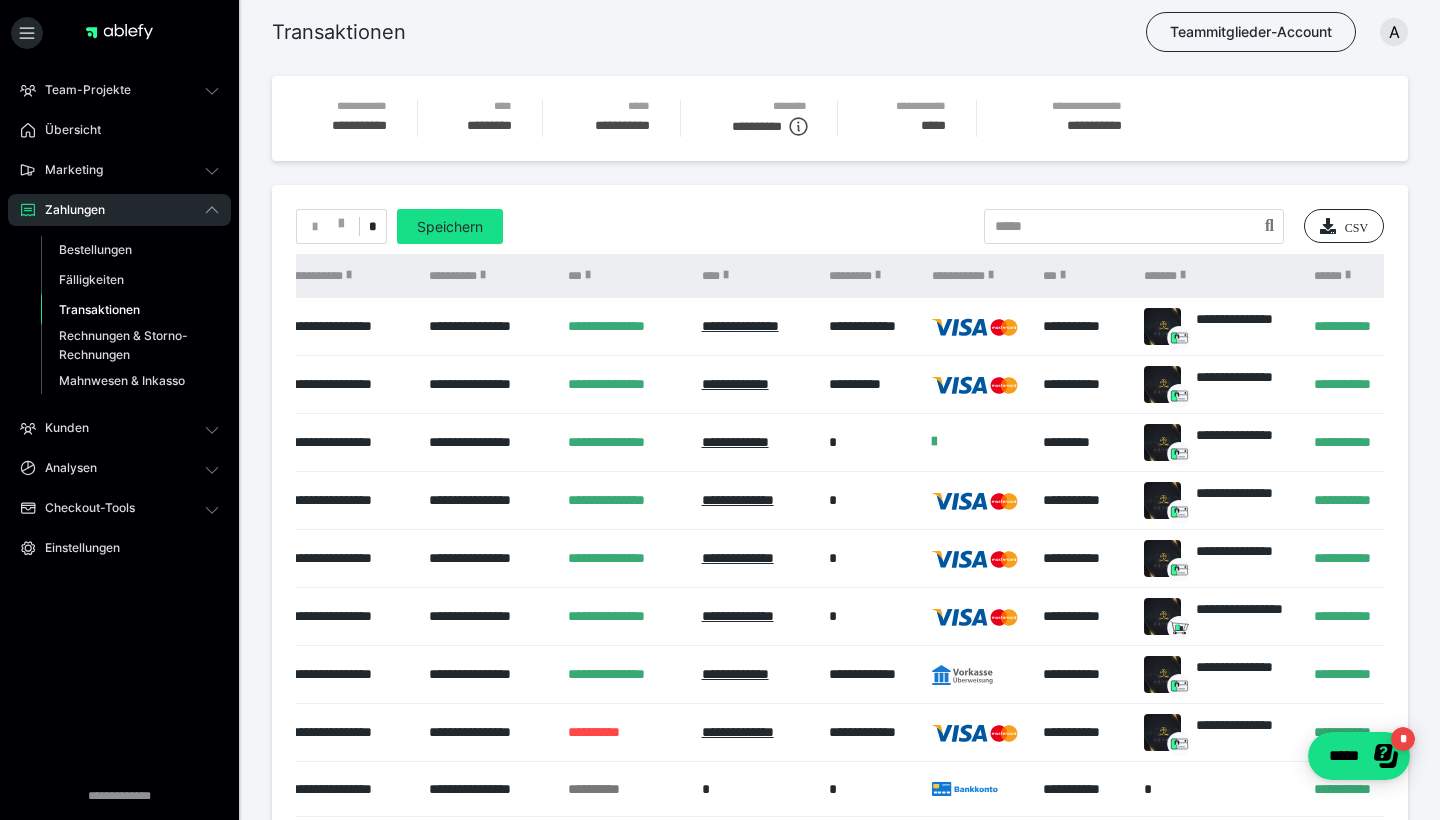 click 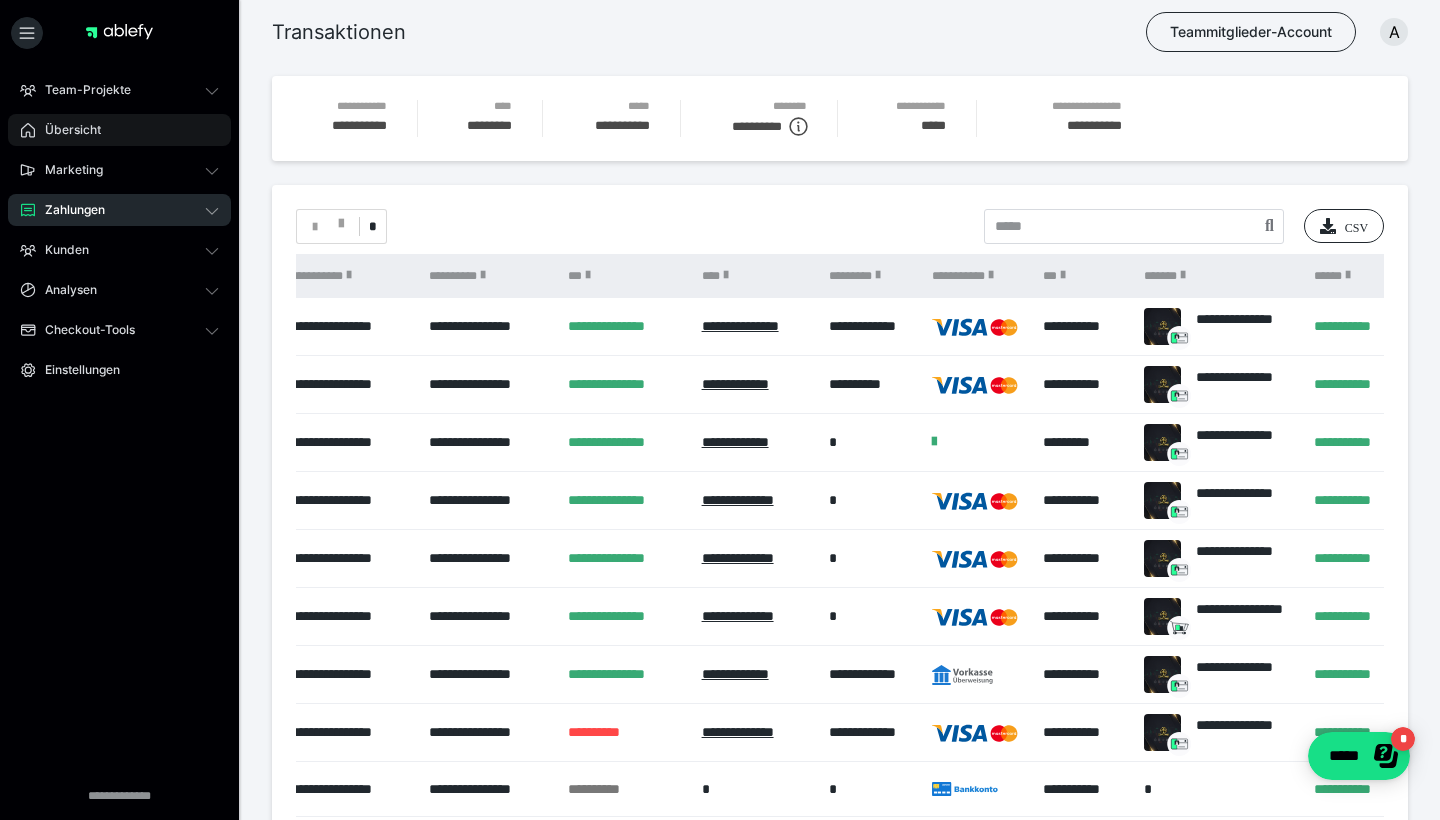 click on "Übersicht" at bounding box center [66, 130] 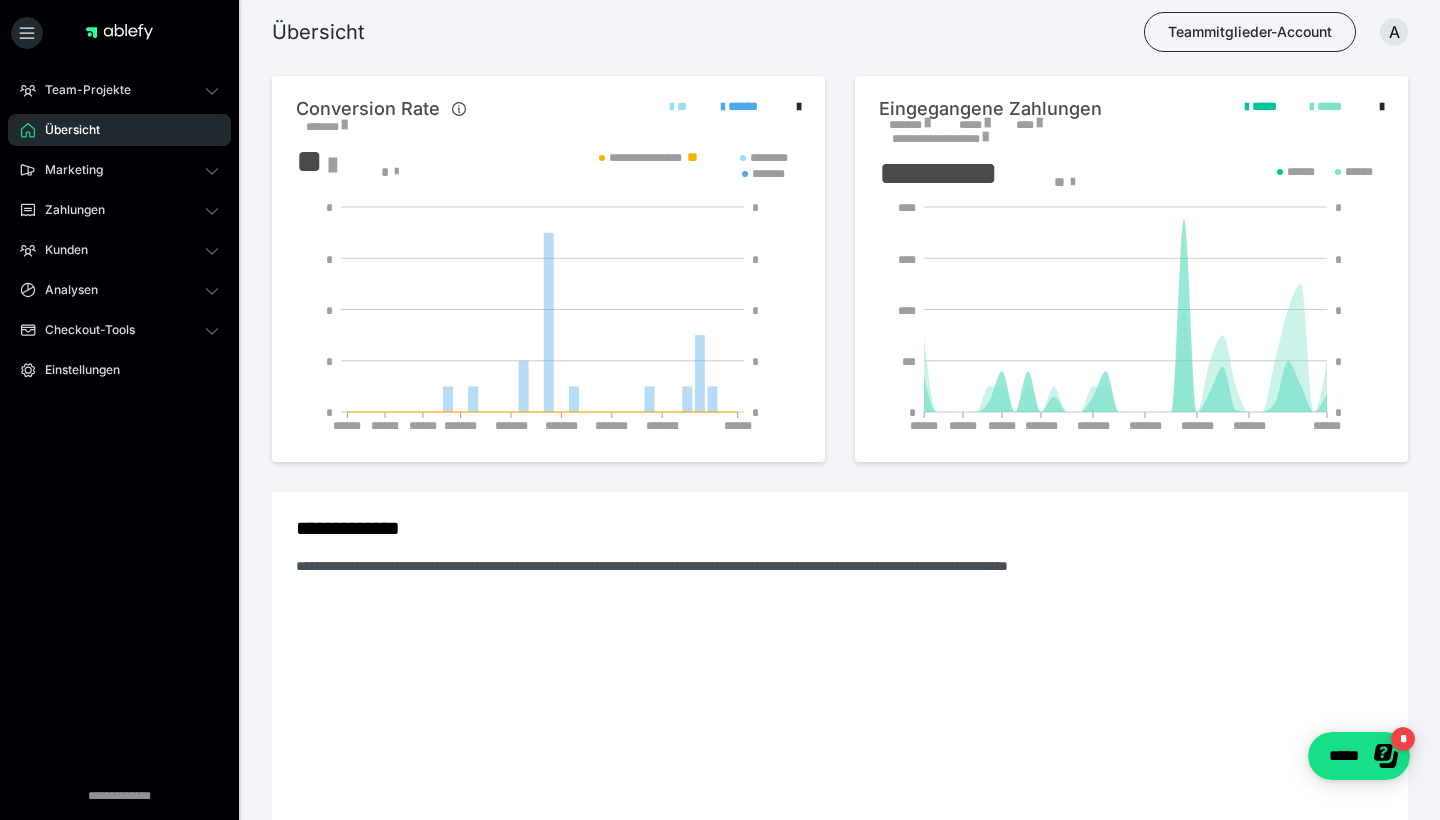 click at bounding box center (927, 123) 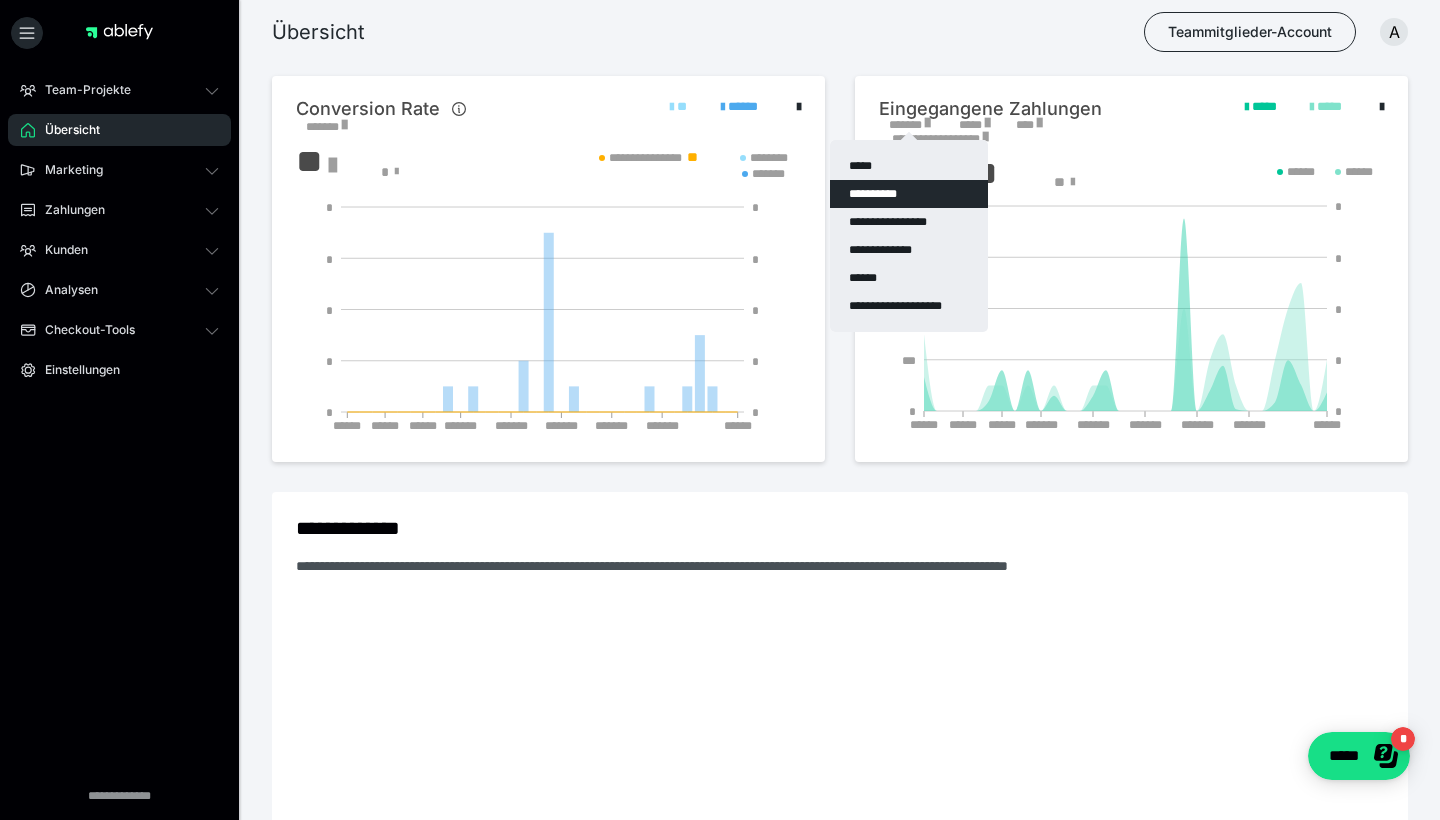 click at bounding box center (720, 410) 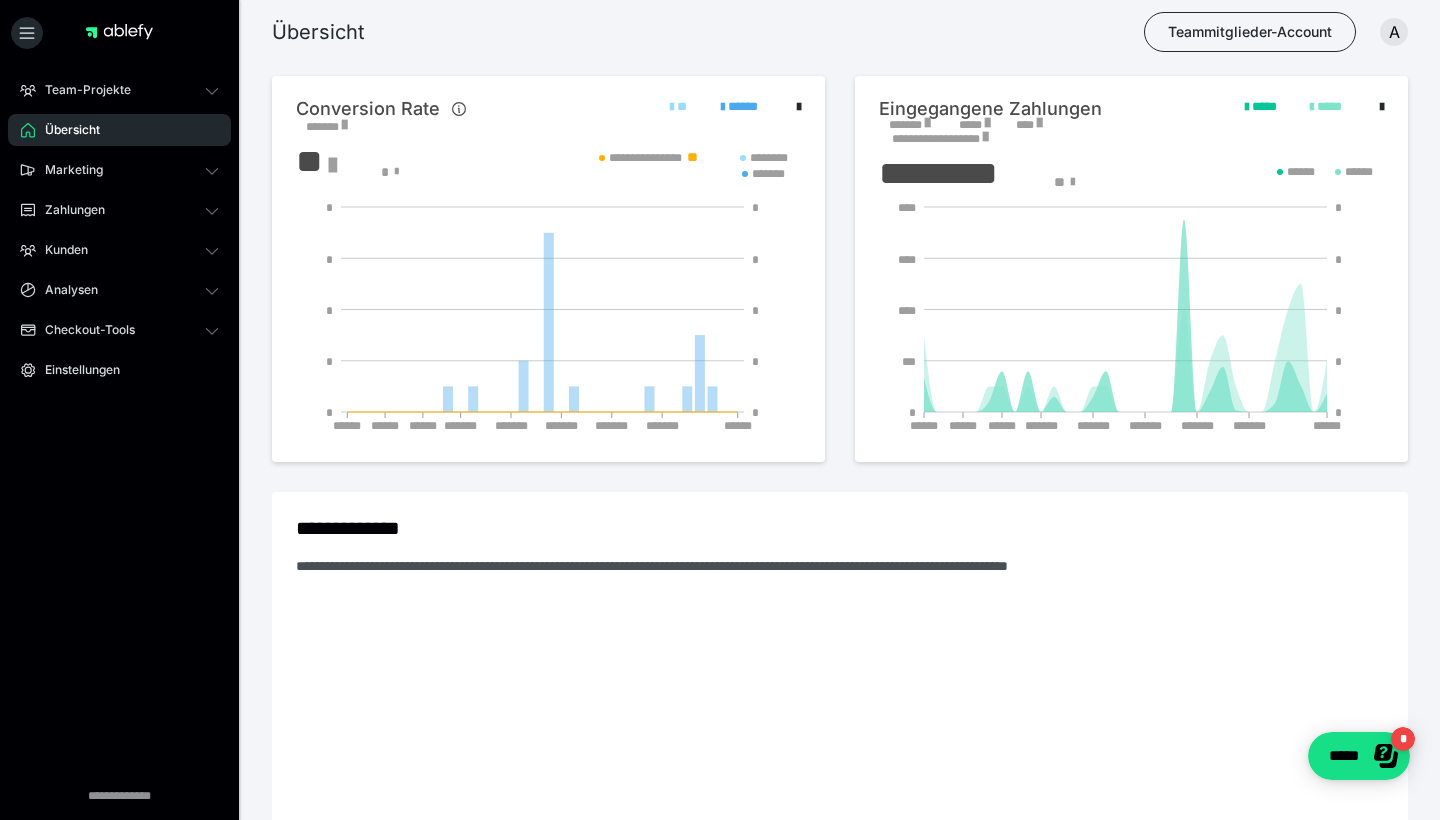 scroll, scrollTop: 0, scrollLeft: 0, axis: both 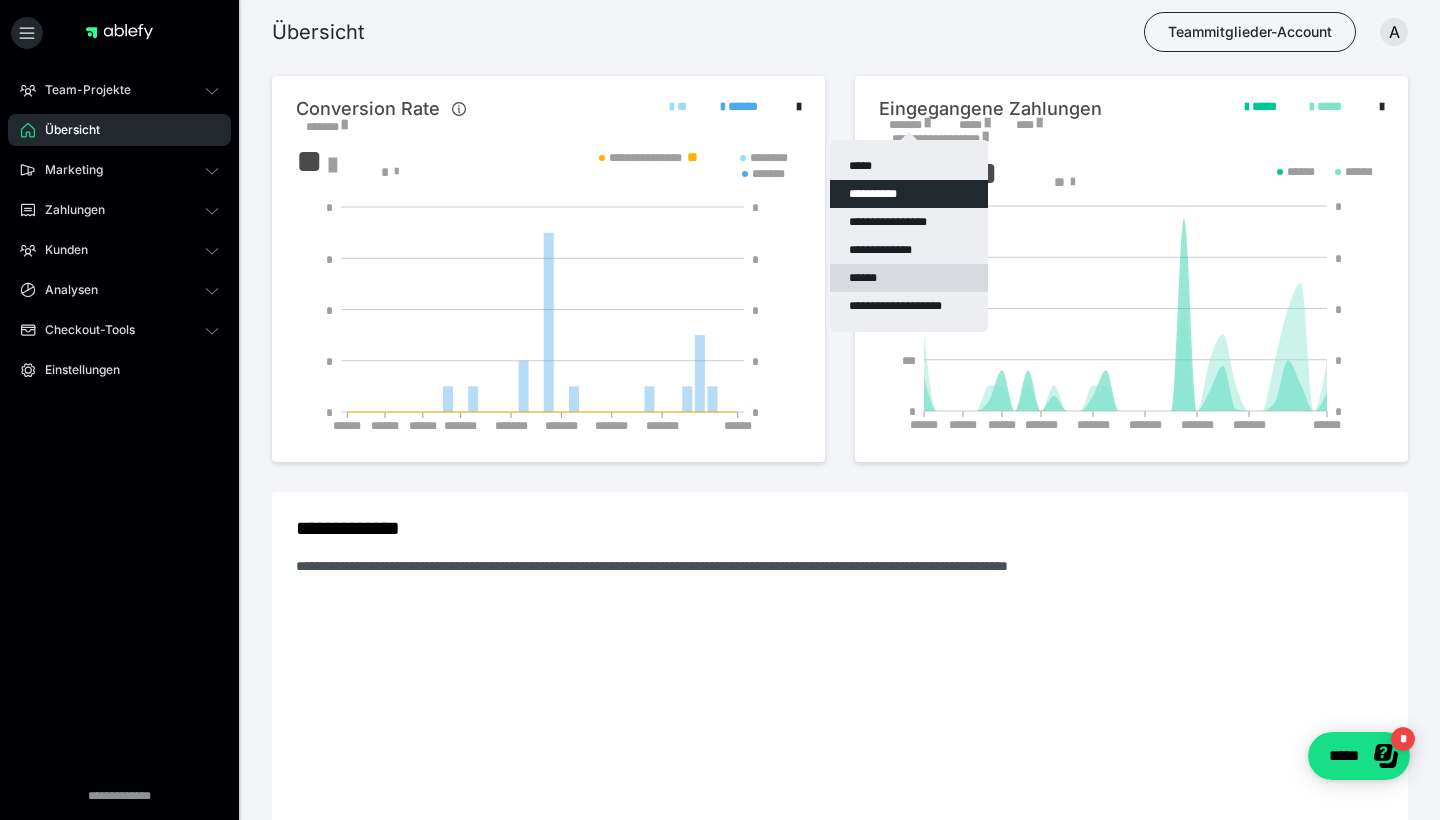 click on "******" at bounding box center (909, 278) 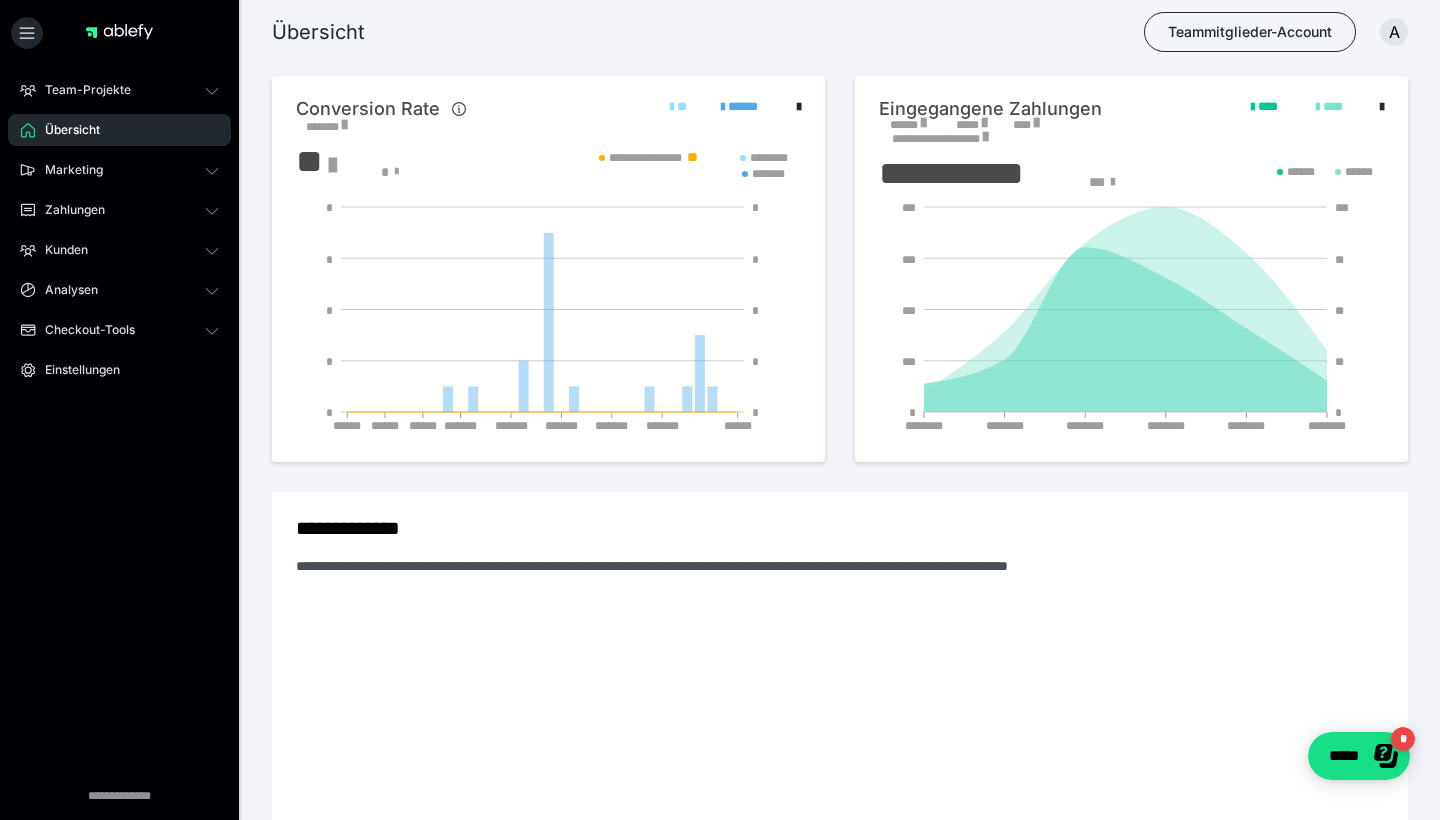 click at bounding box center (923, 123) 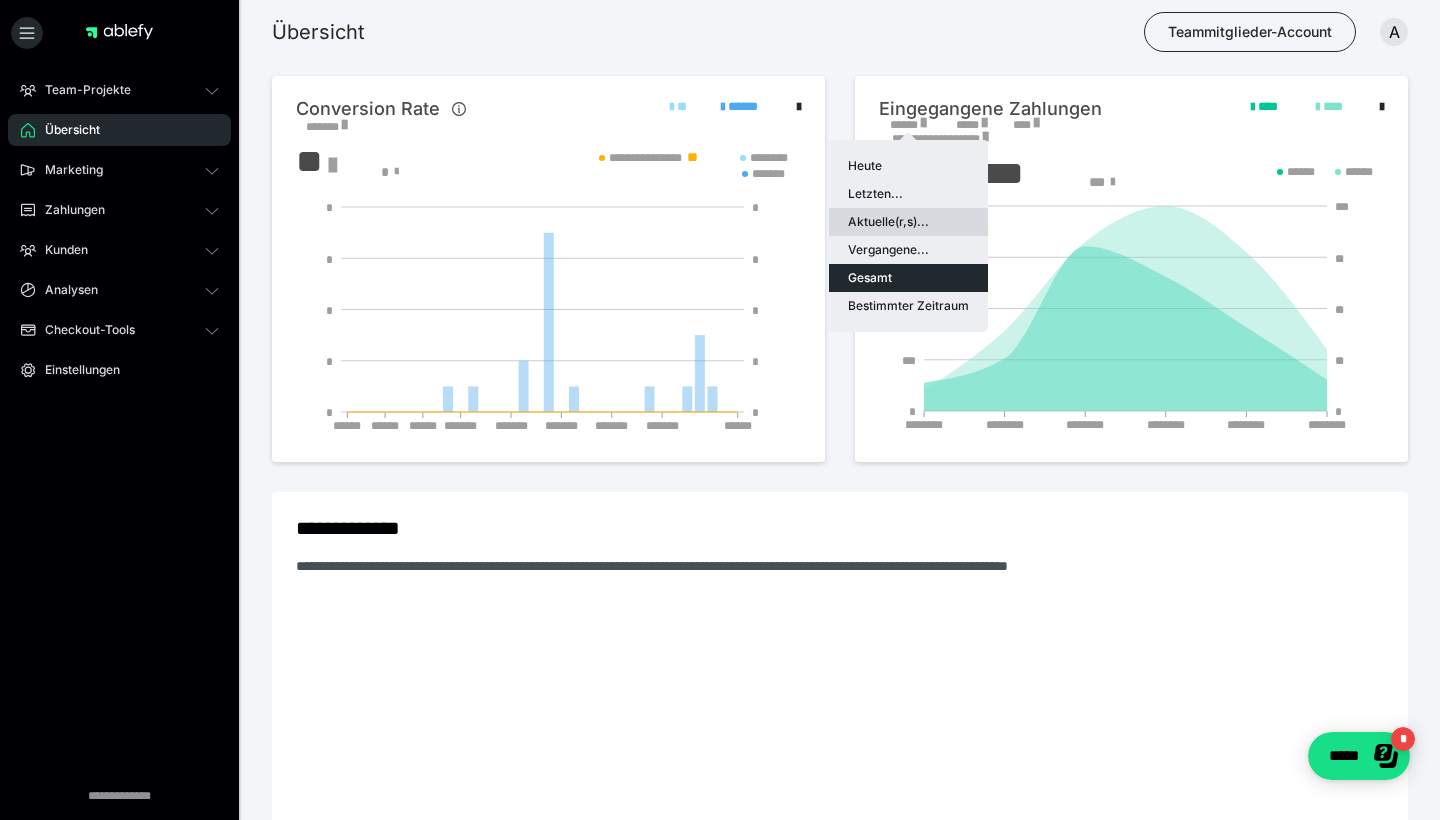 click on "Aktuelle(r,s)..." at bounding box center [908, 222] 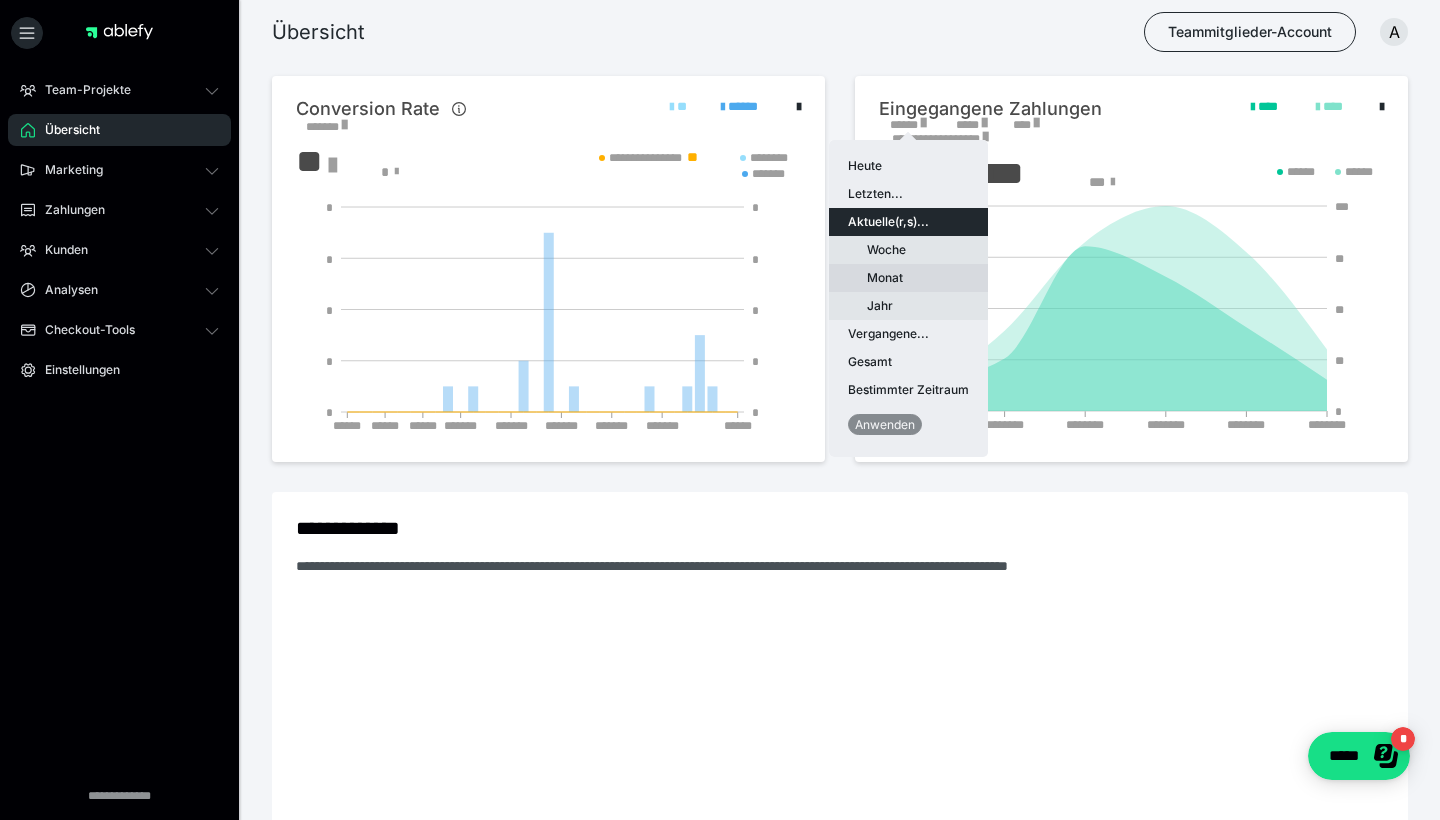 click on "Monat" at bounding box center [908, 278] 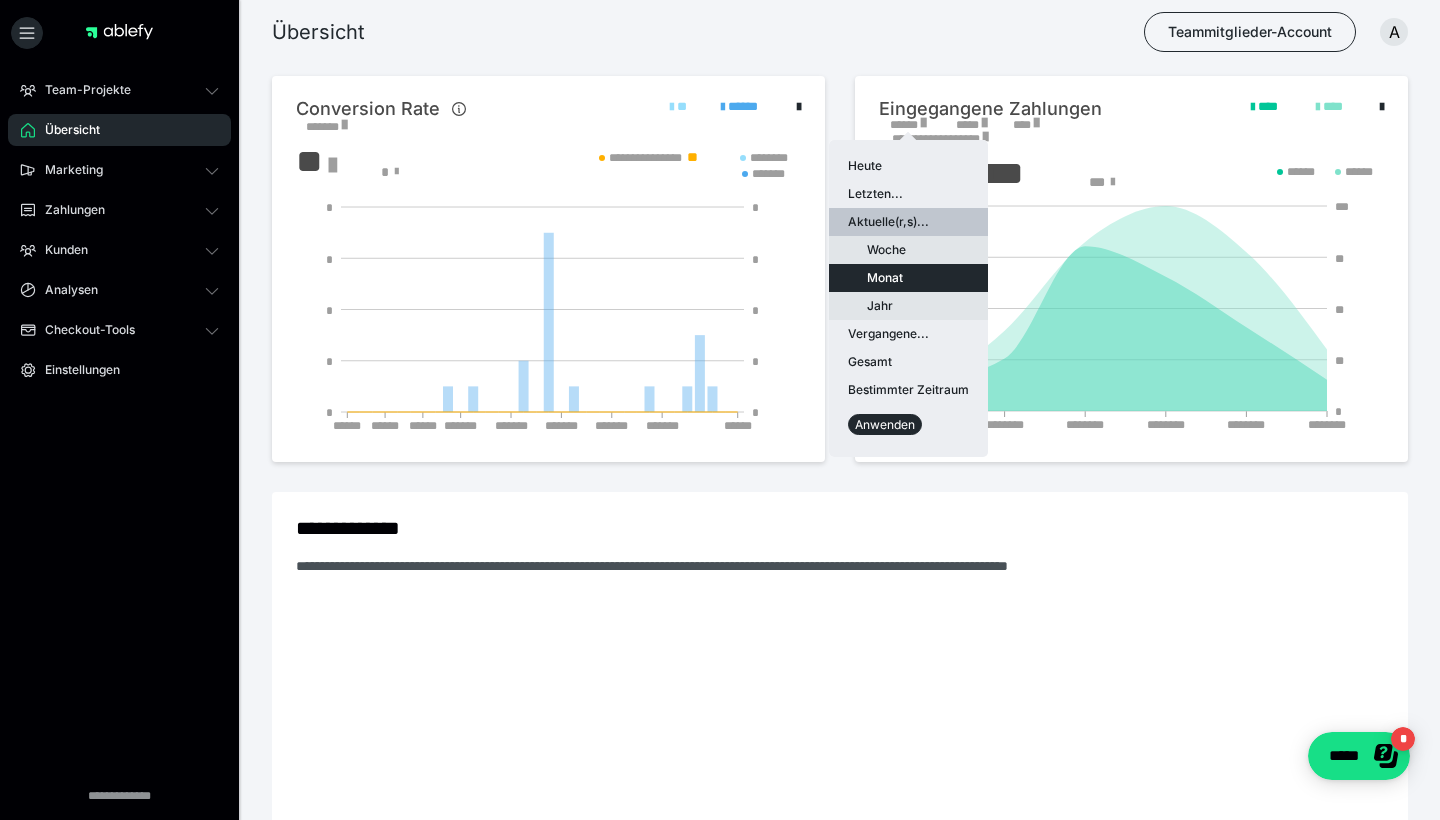 click on "Anwenden" at bounding box center [885, 424] 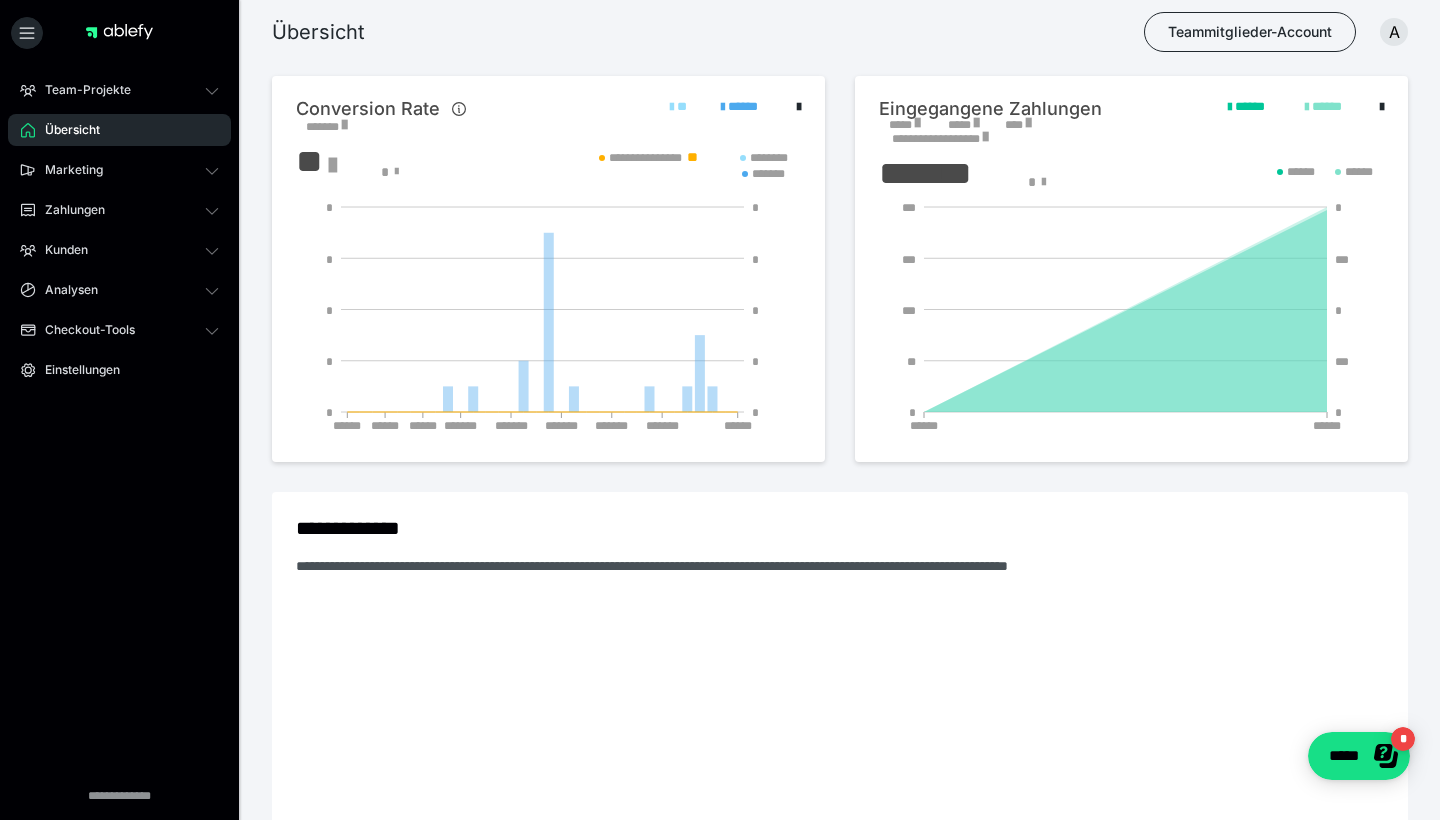 click at bounding box center (917, 123) 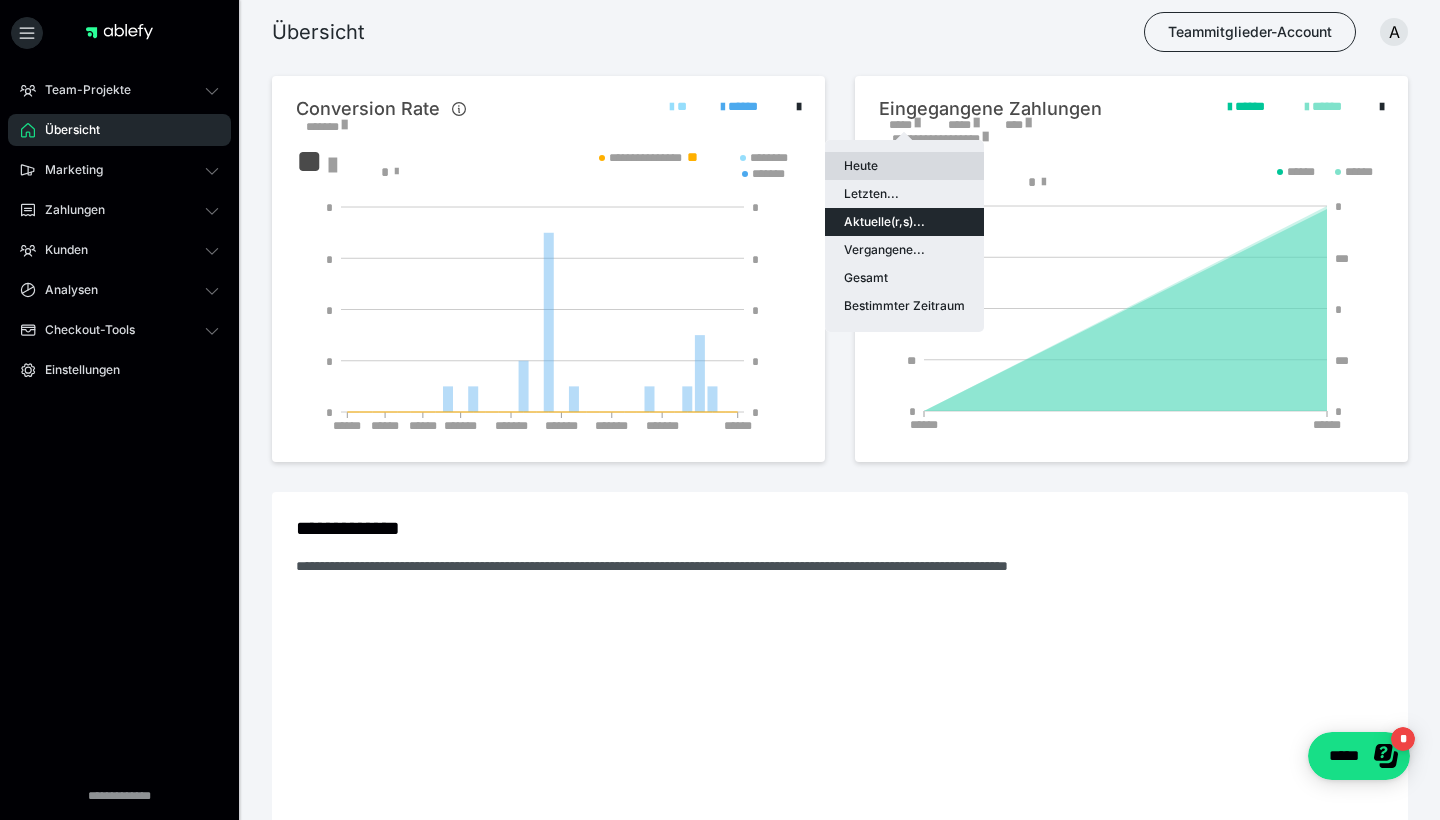 click on "Heute" at bounding box center [904, 166] 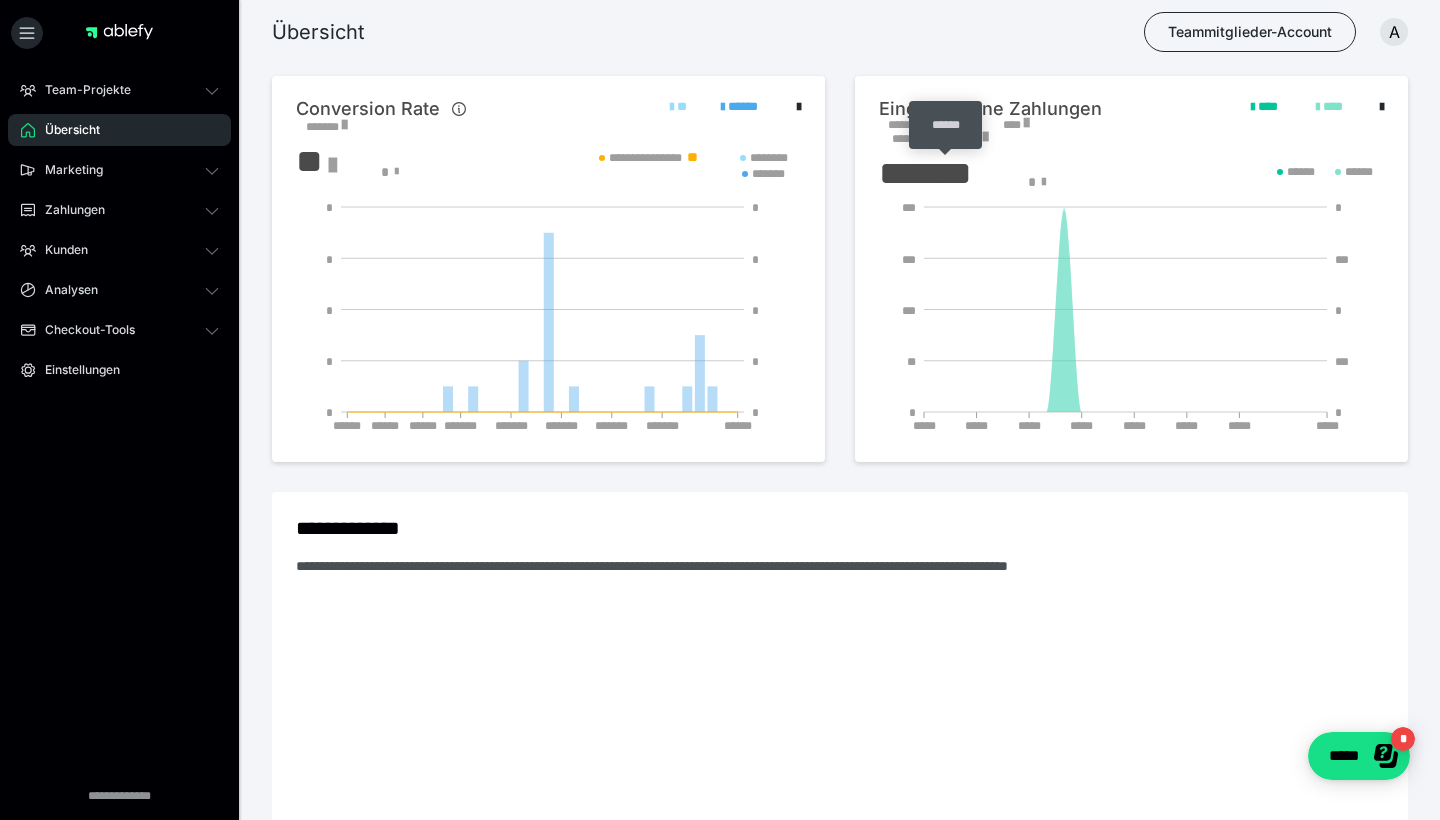 click on "******" at bounding box center (945, 125) 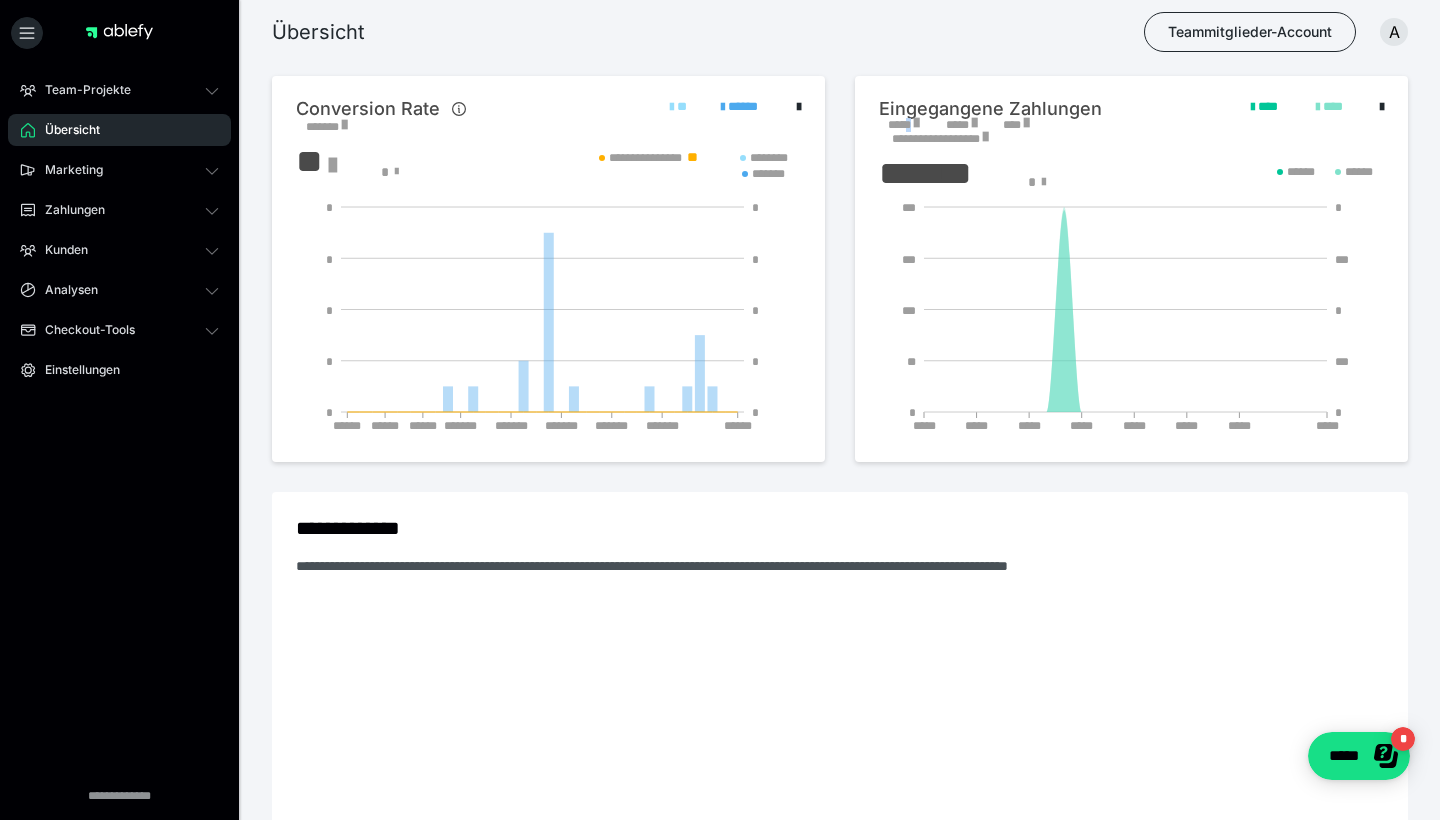 click on "*****" at bounding box center [903, 125] 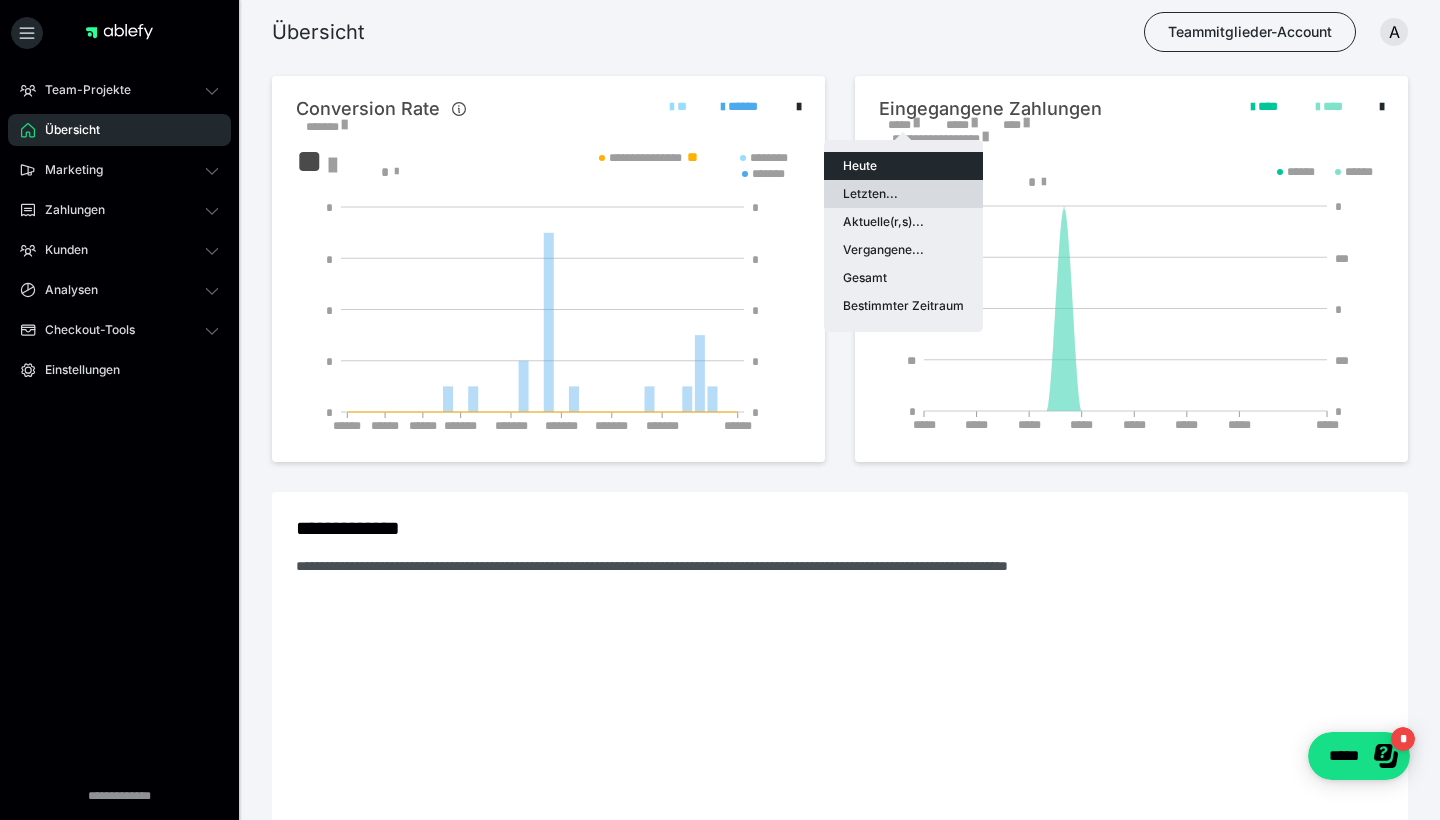 click on "Letzten..." at bounding box center [903, 194] 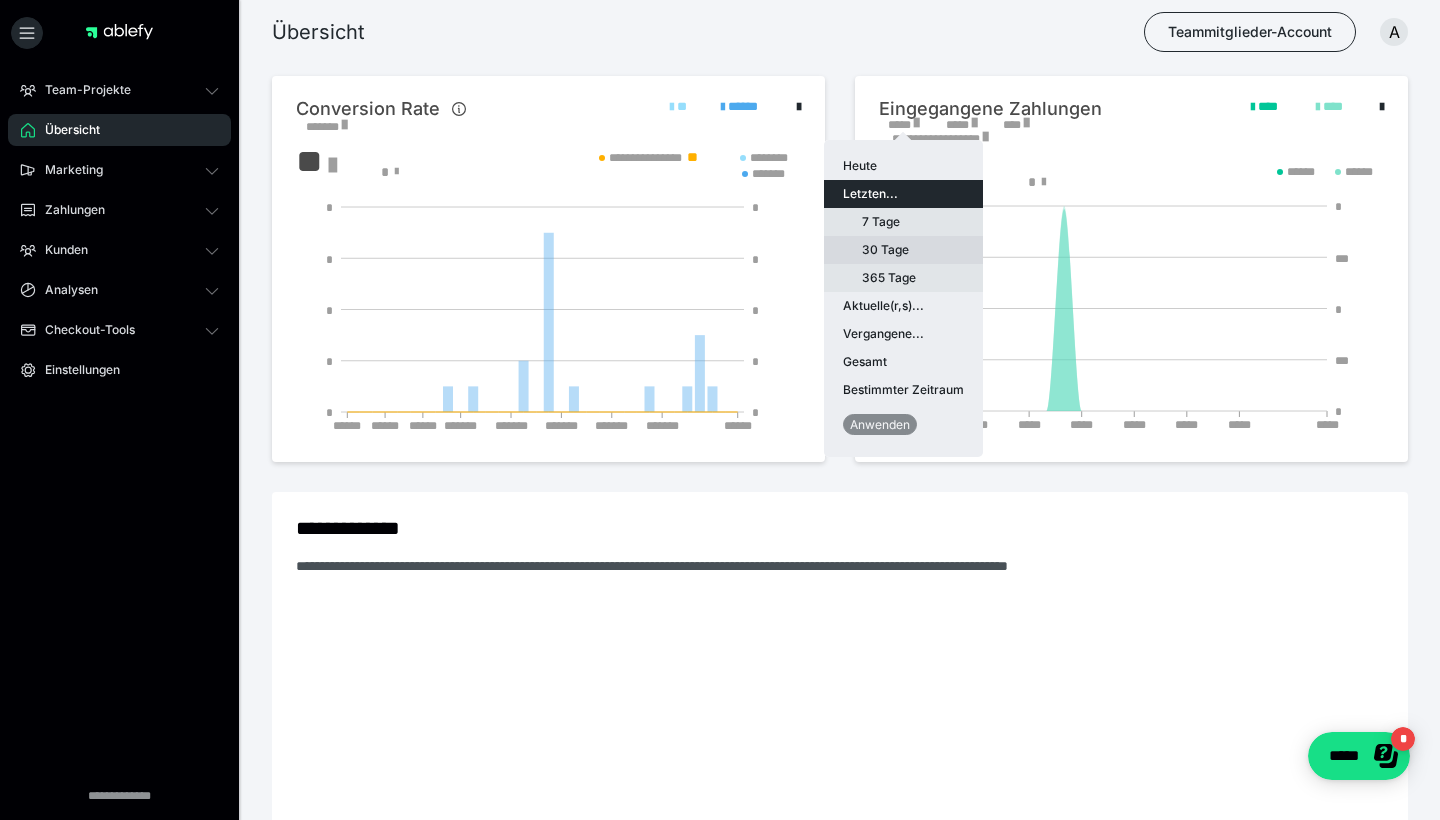 click on "30 Tage" at bounding box center (903, 250) 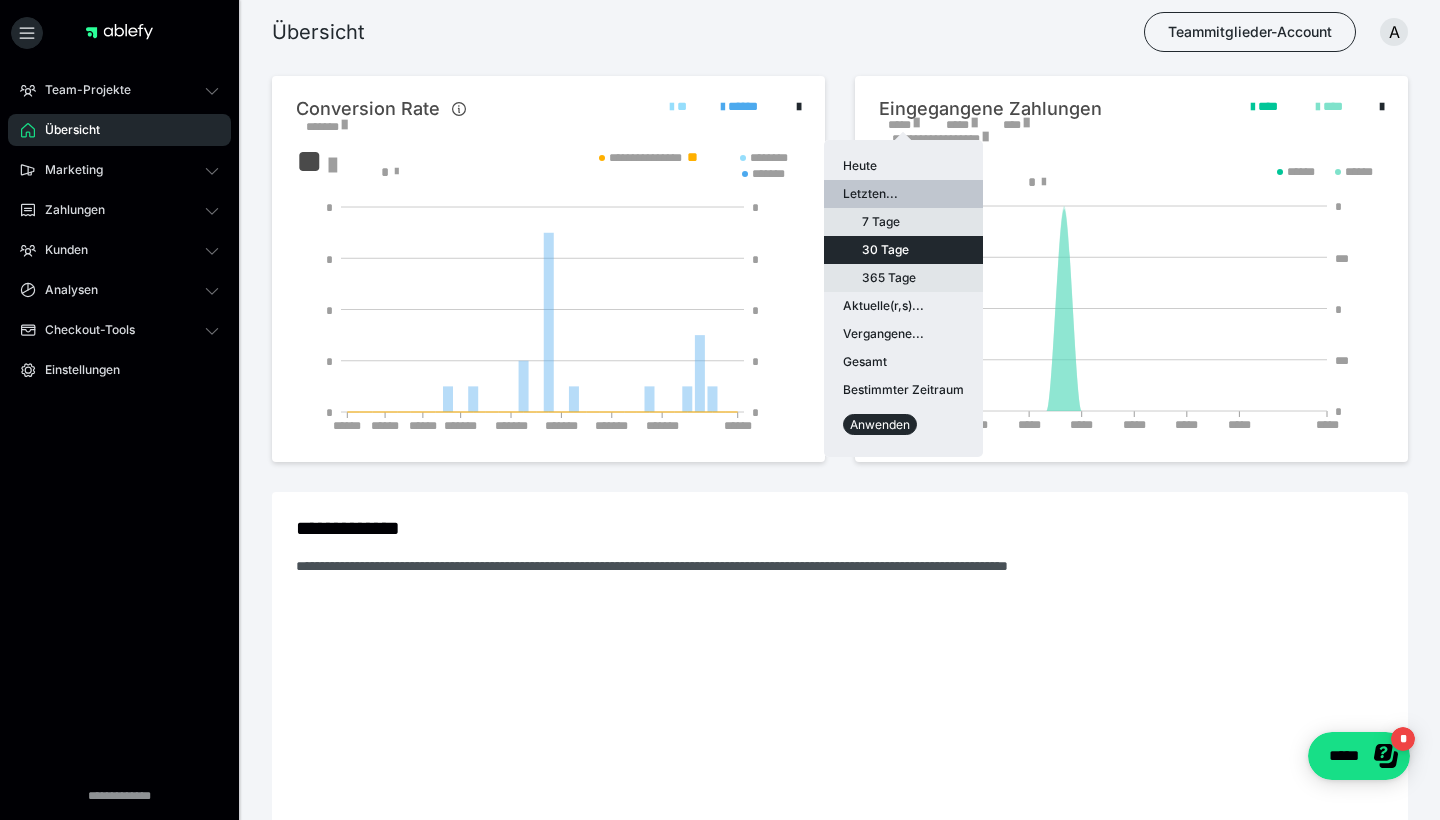 click on "Anwenden" at bounding box center (880, 424) 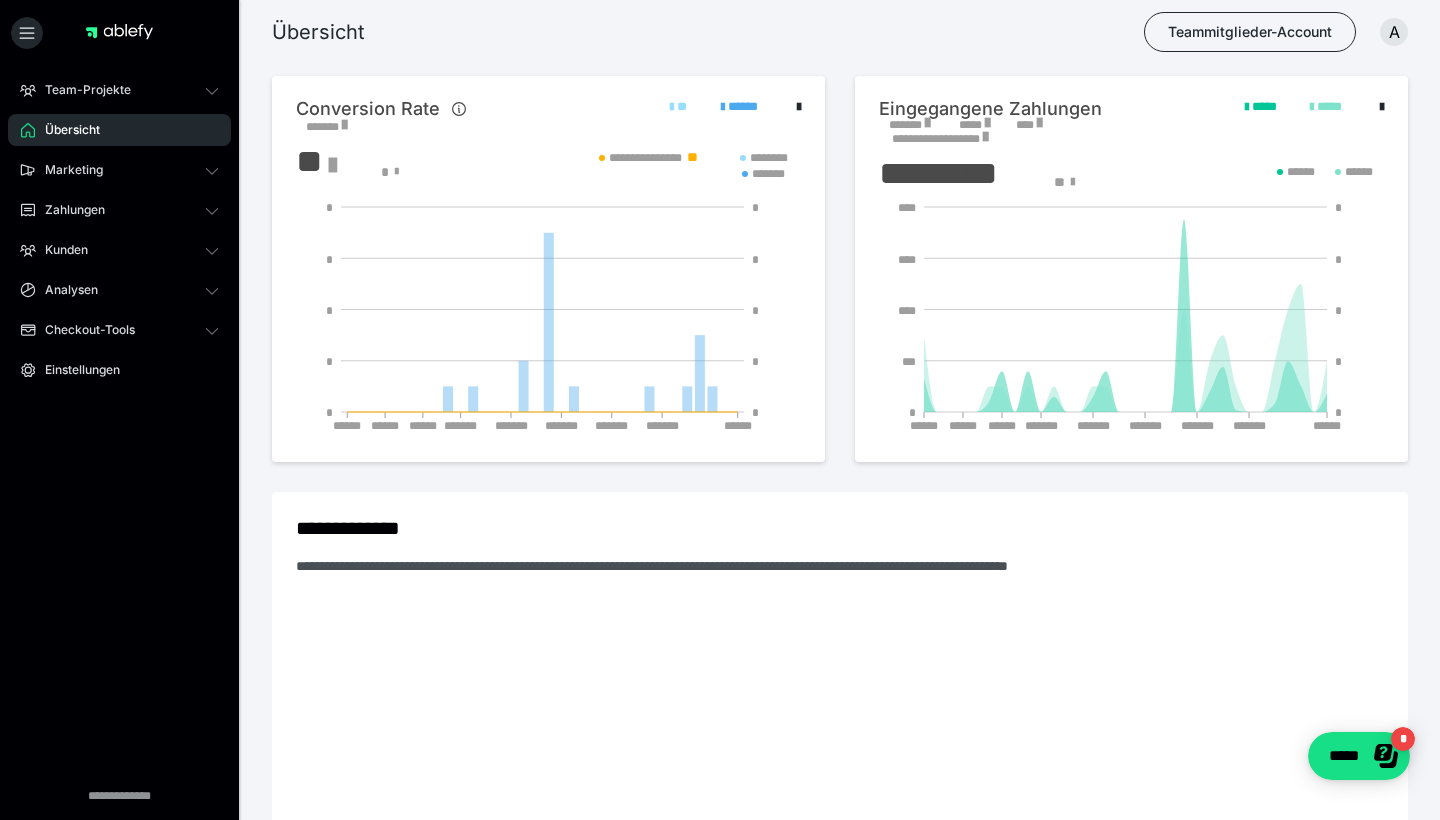 scroll, scrollTop: 0, scrollLeft: 0, axis: both 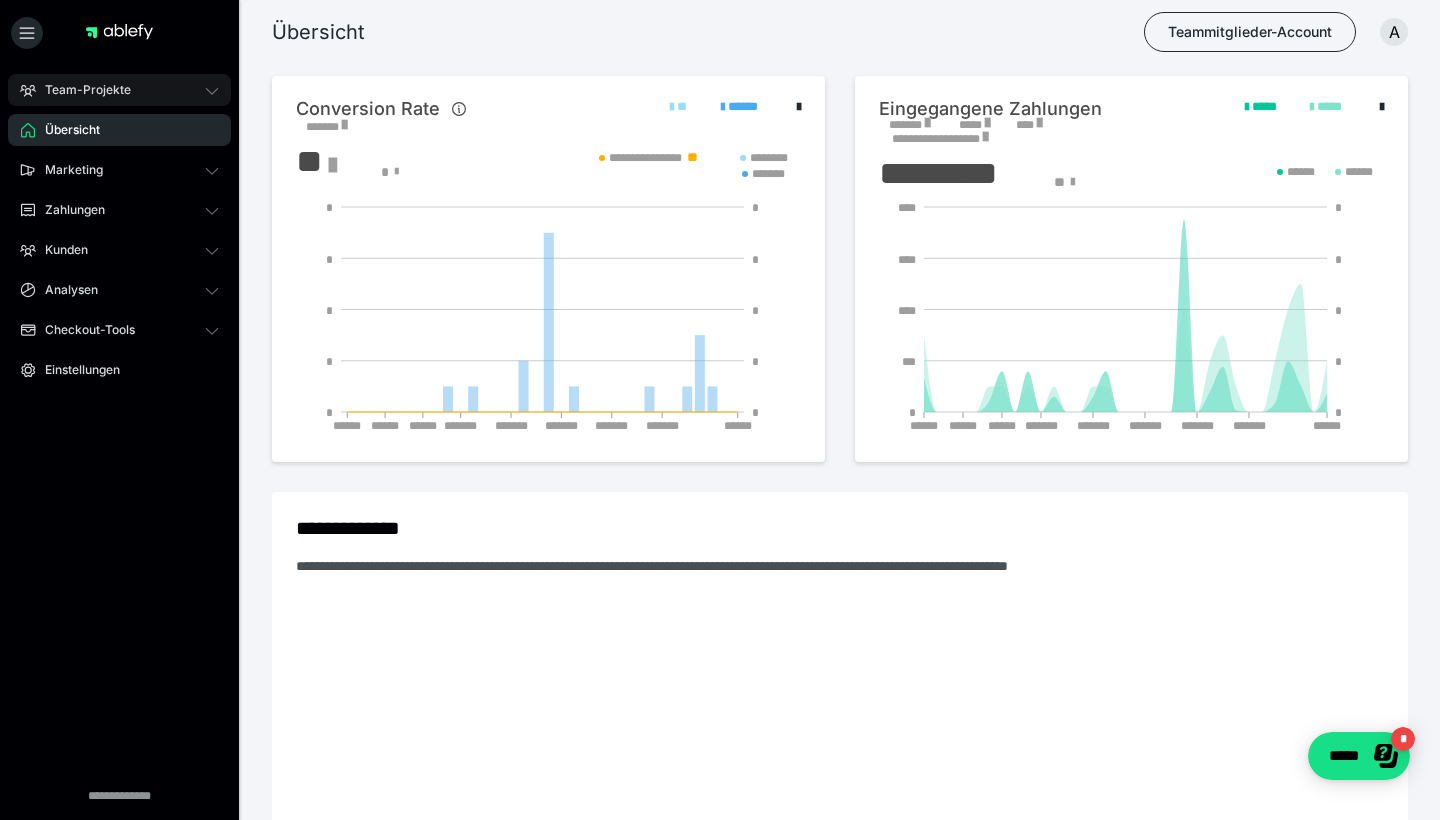 click on "Team-Projekte" at bounding box center [81, 90] 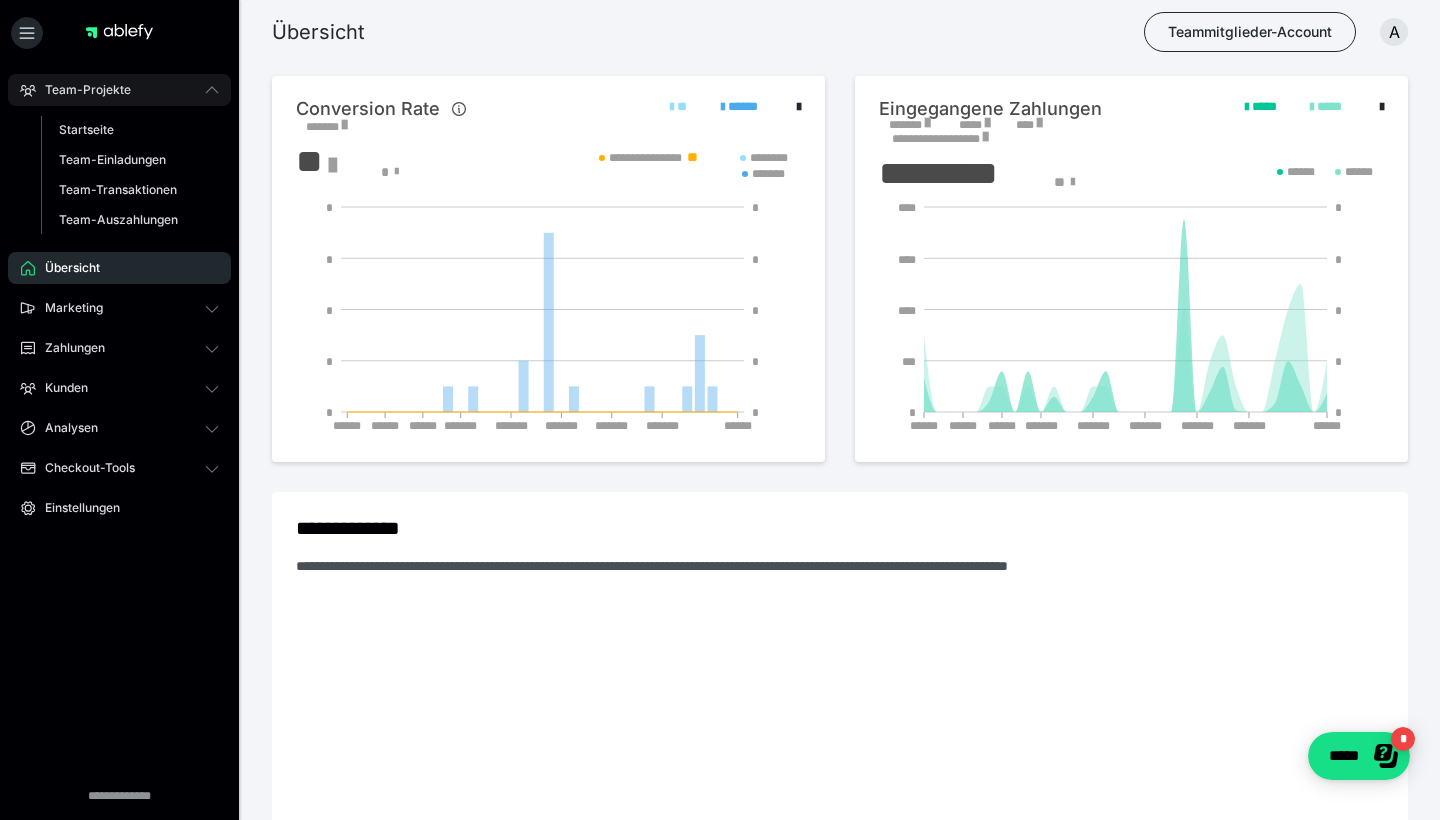 click on "Team-Projekte" at bounding box center (119, 90) 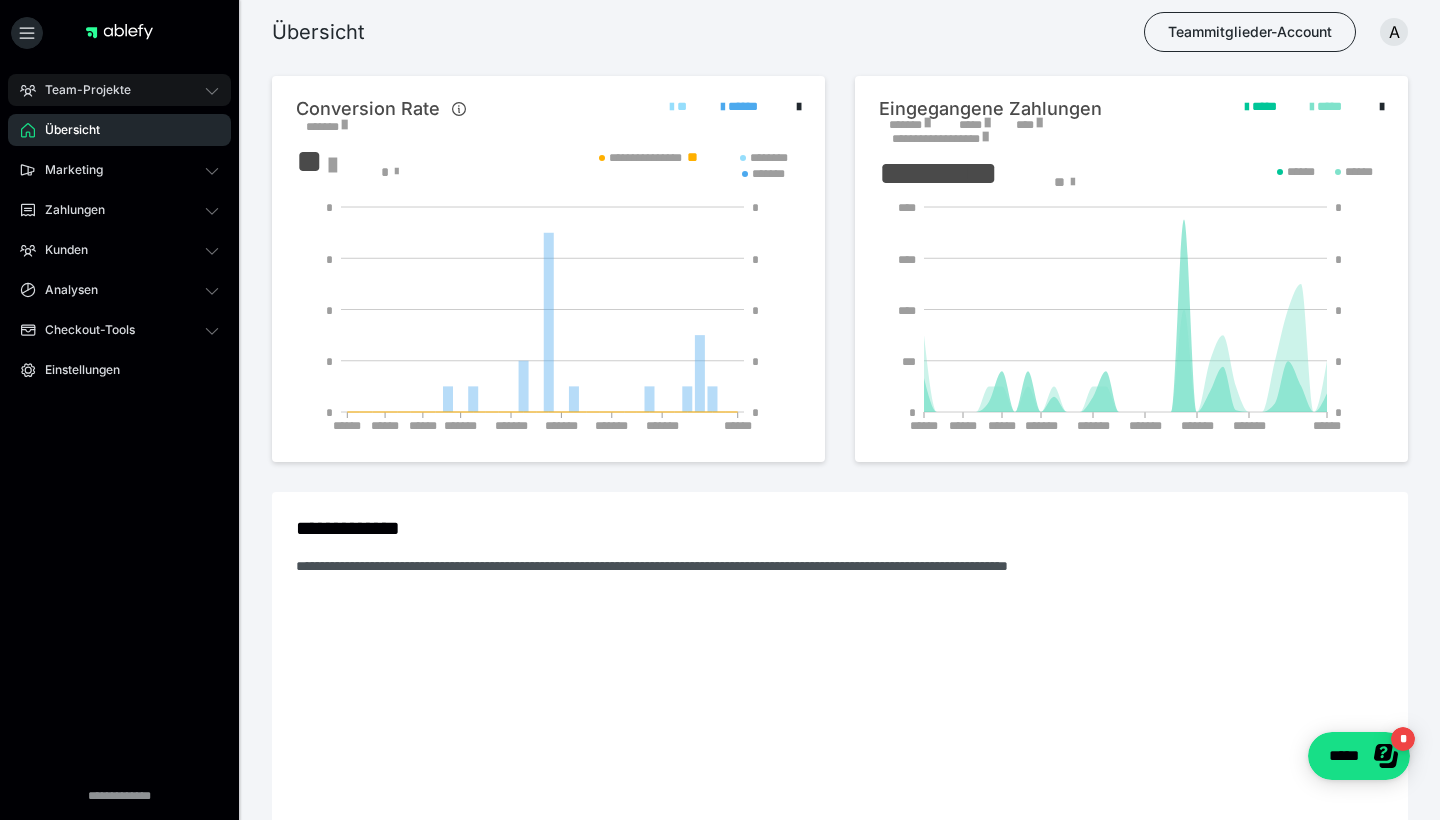 click on "Team-Projekte" at bounding box center (119, 90) 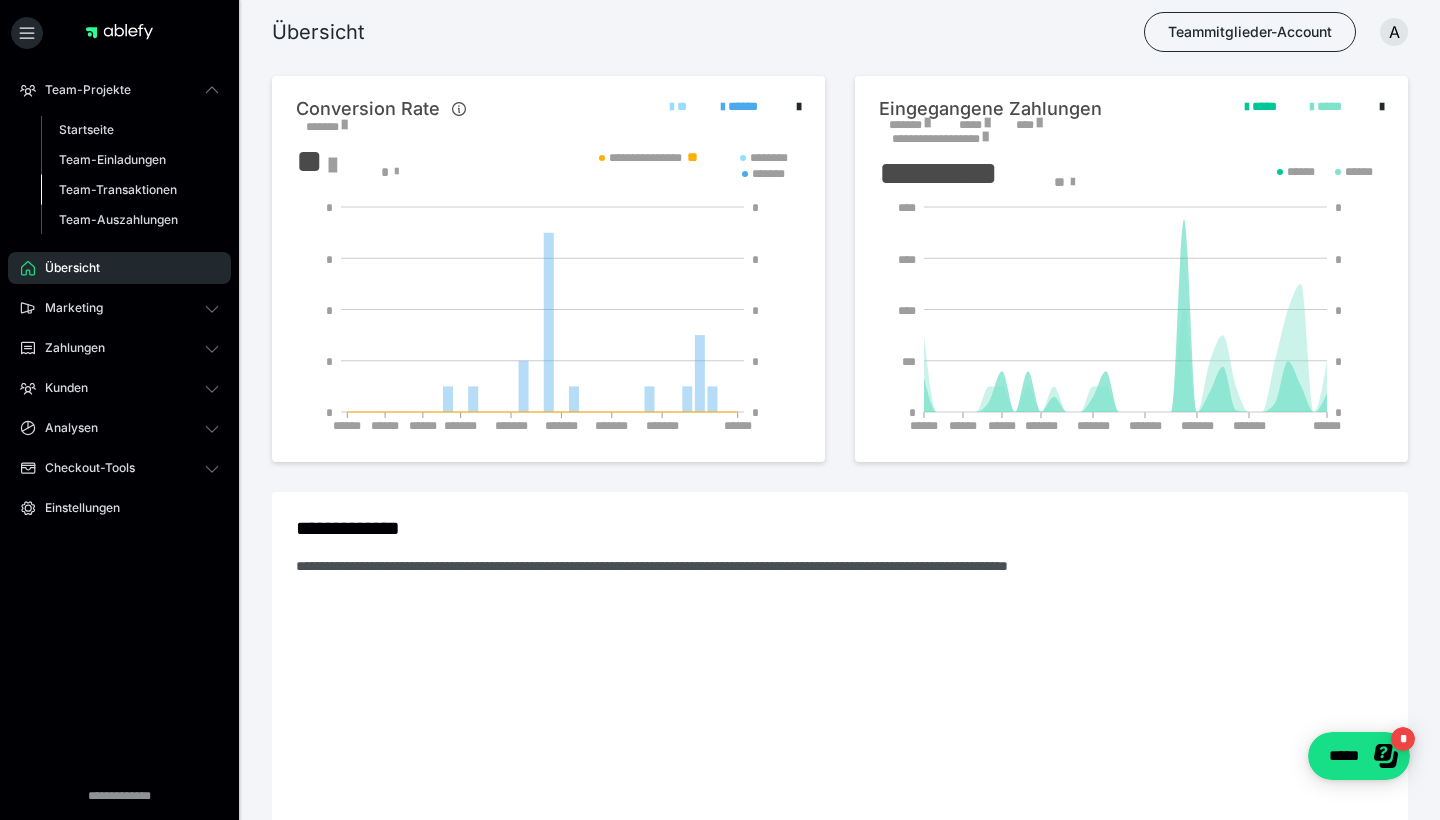 click on "Team-Transaktionen" at bounding box center [118, 189] 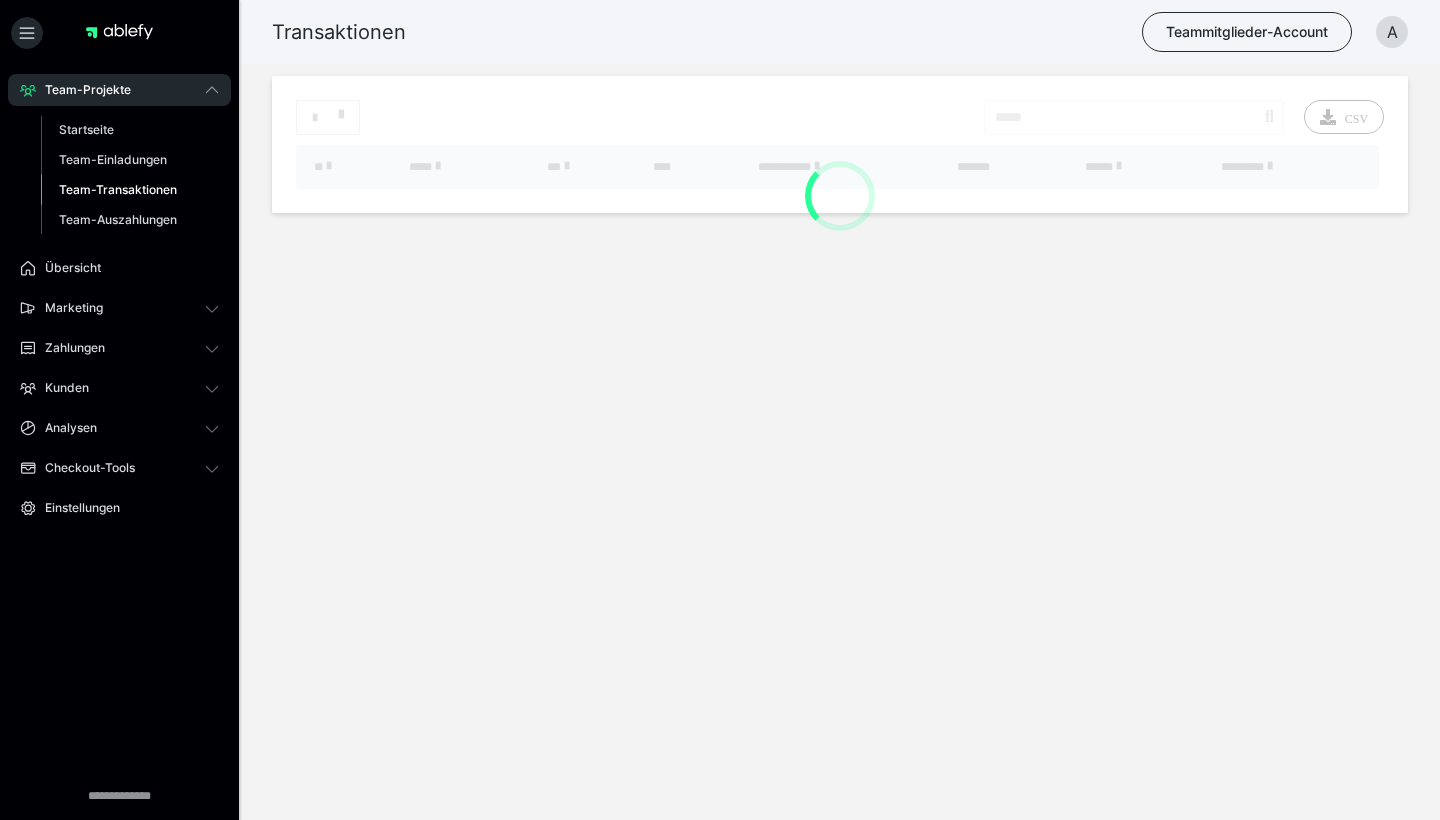 scroll, scrollTop: 0, scrollLeft: 0, axis: both 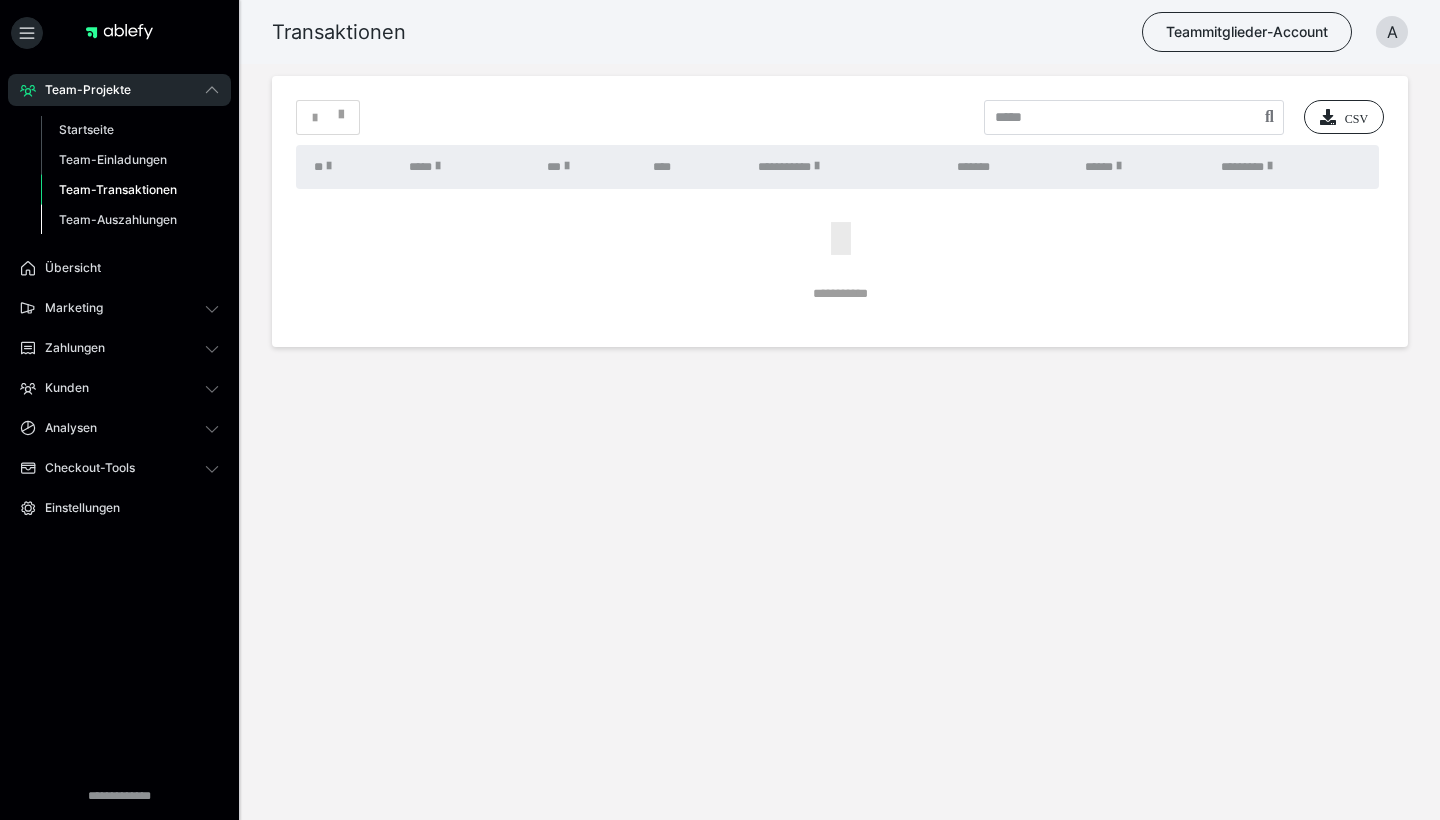 click on "Team-Auszahlungen" at bounding box center (118, 219) 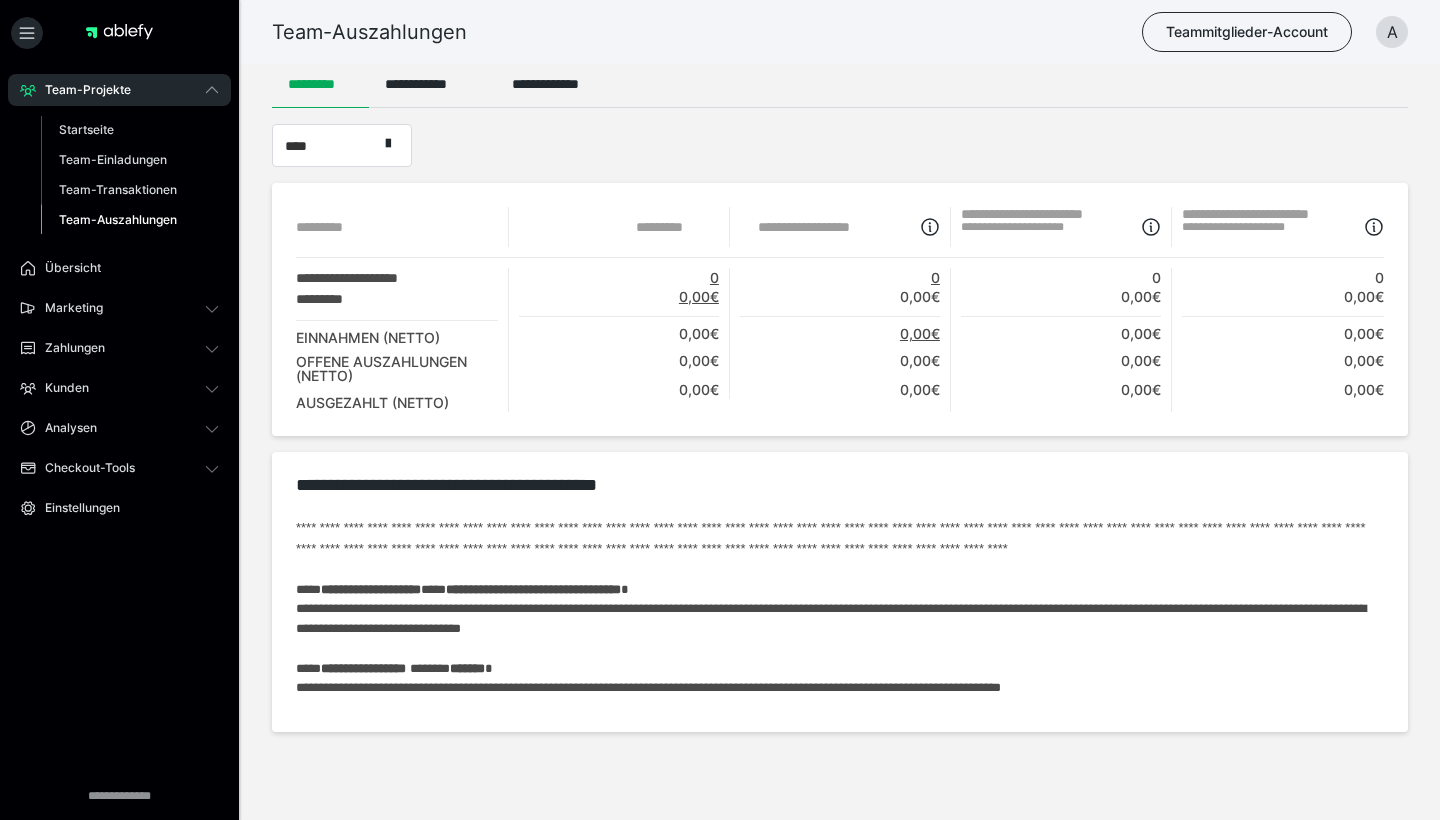 click 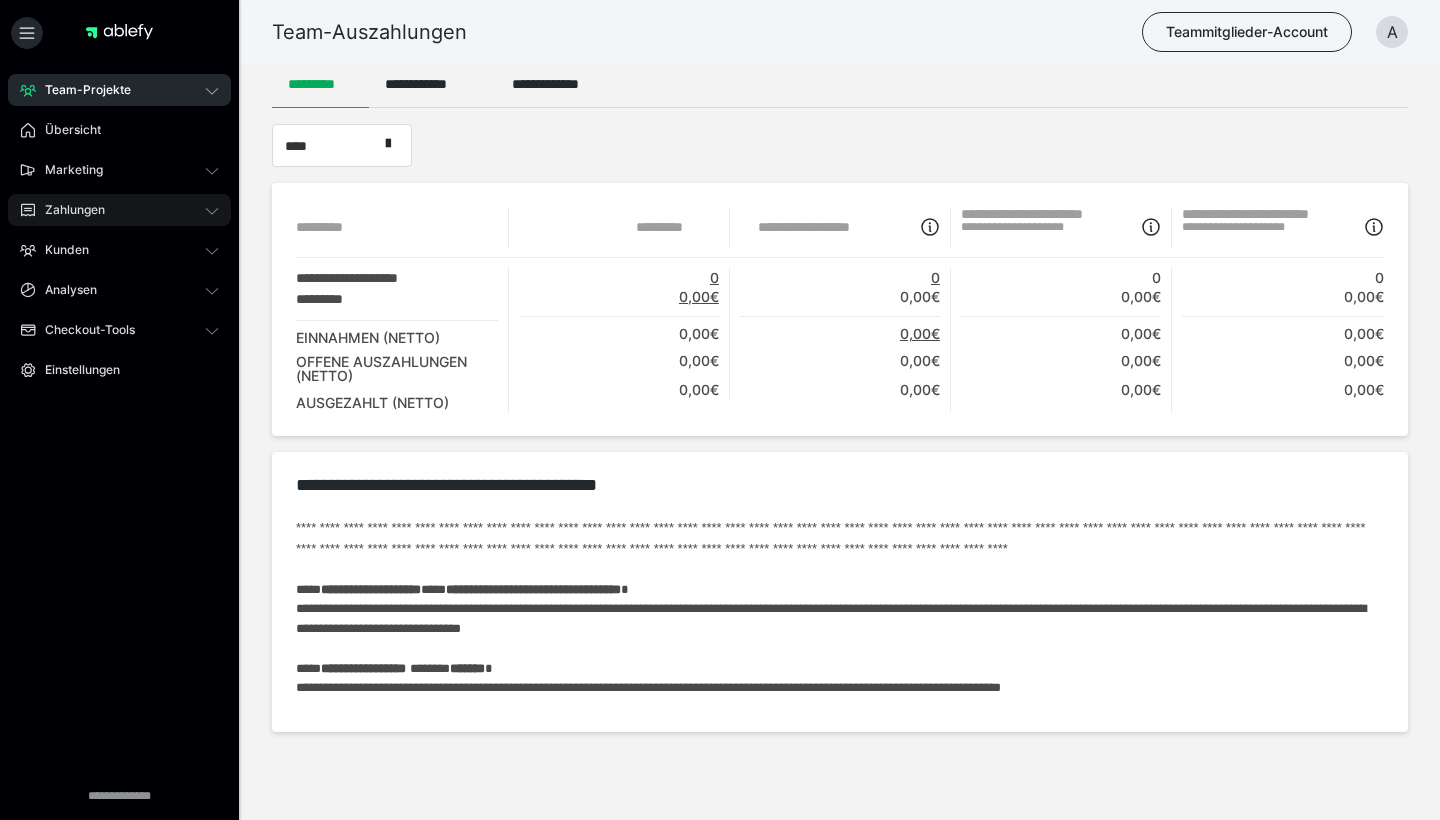click on "Zahlungen" at bounding box center (119, 210) 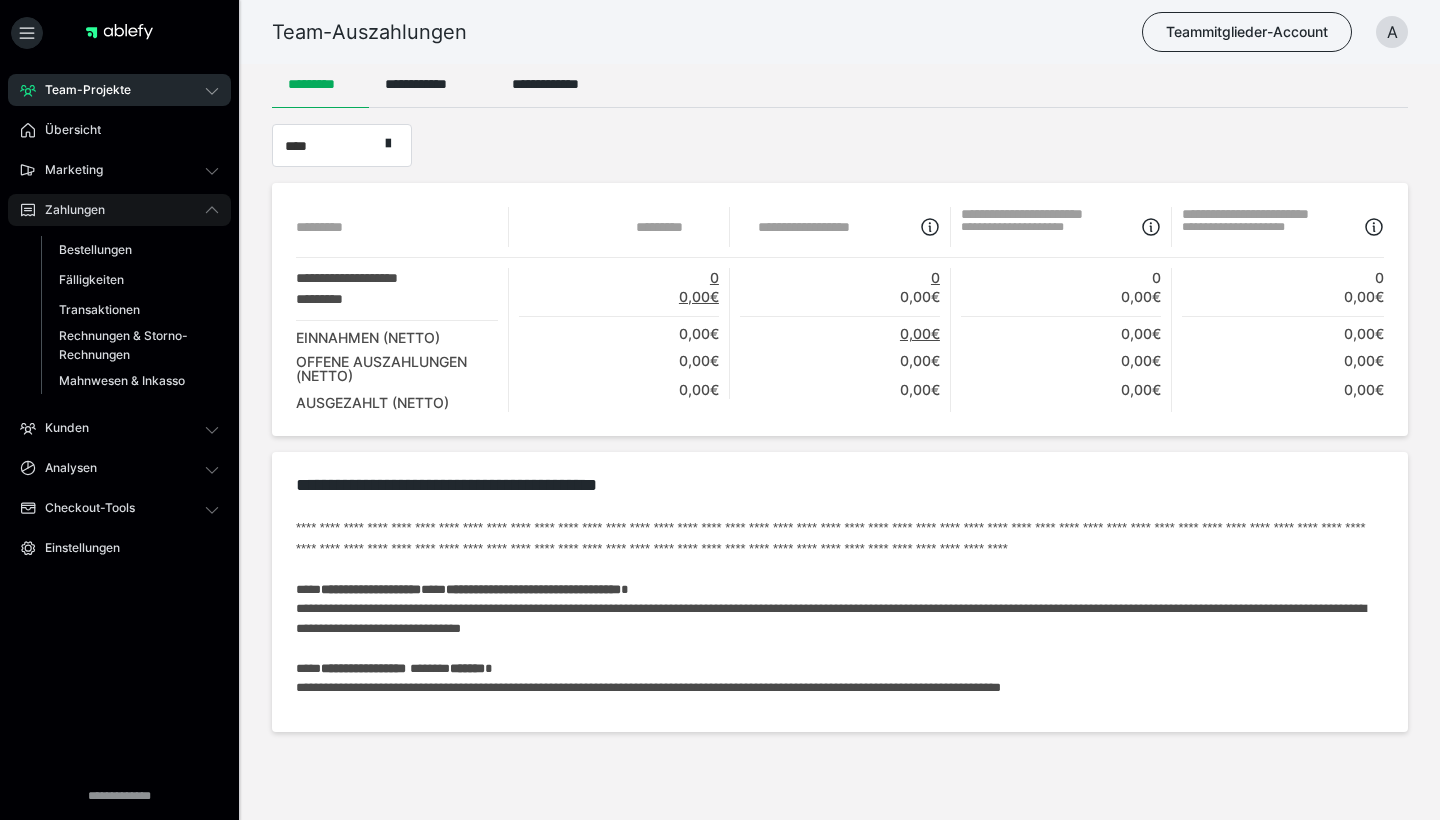 click on "Zahlungen" at bounding box center (119, 210) 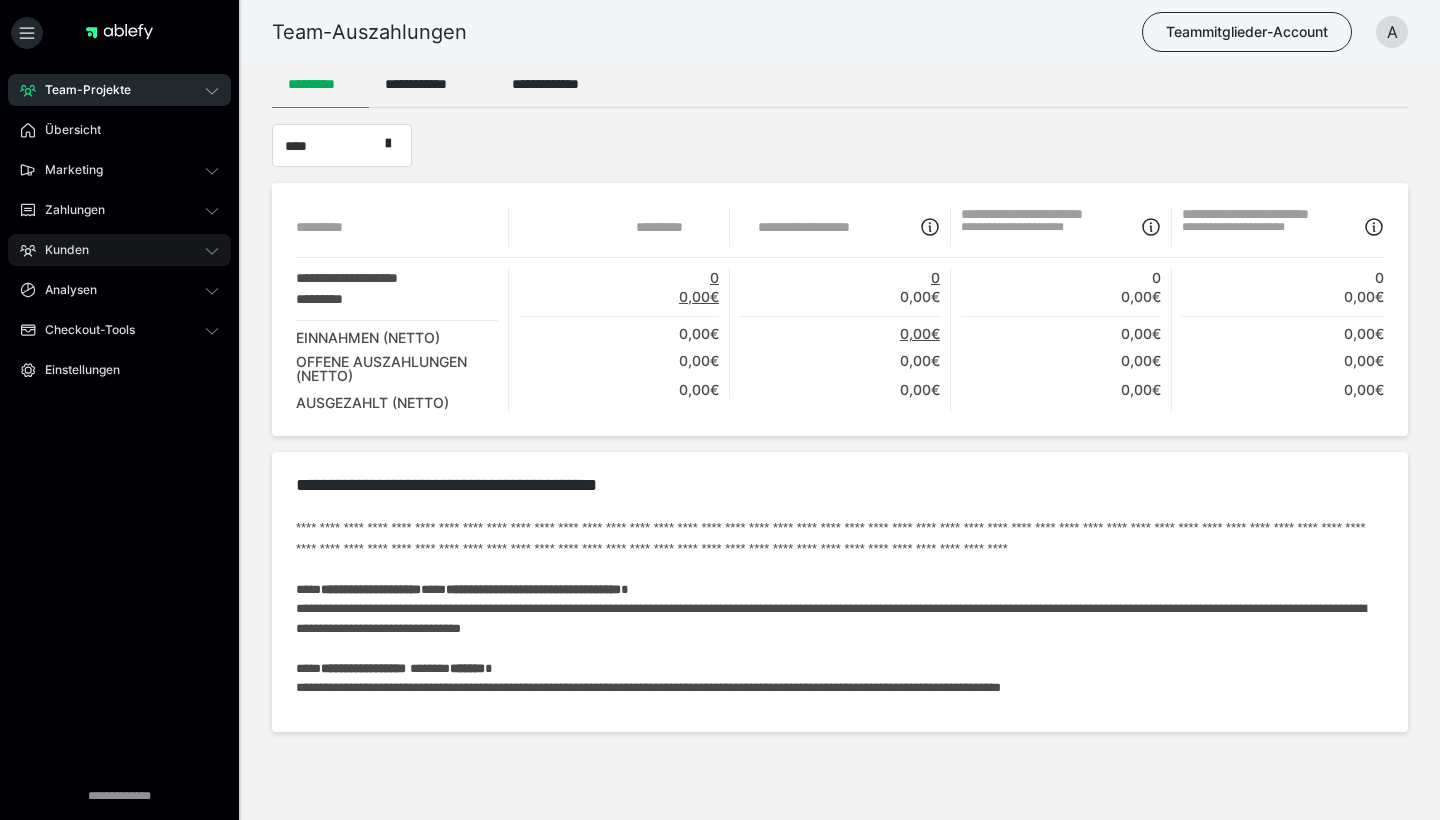 click on "Kunden" at bounding box center [119, 250] 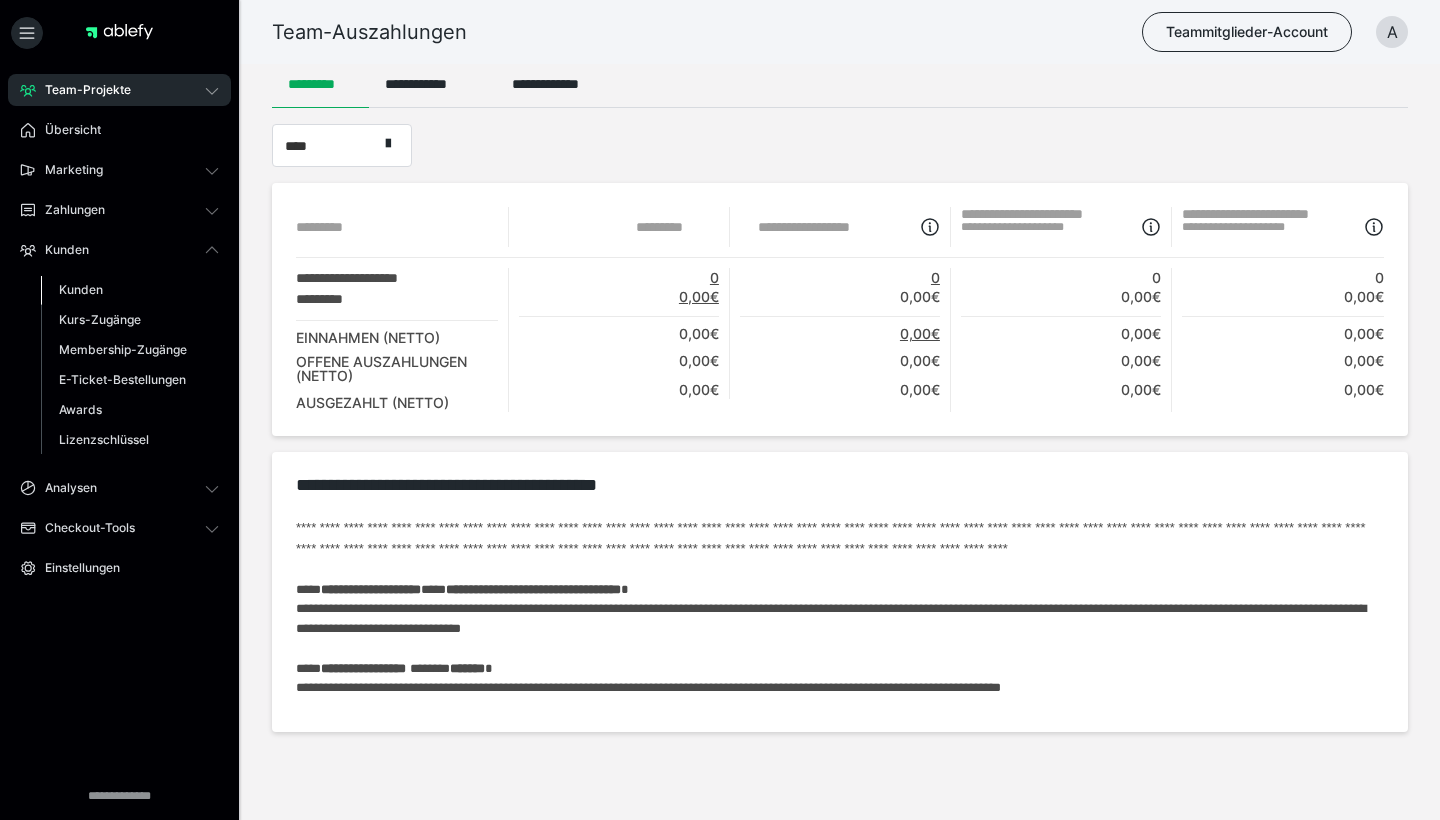 click on "Kunden" at bounding box center (81, 289) 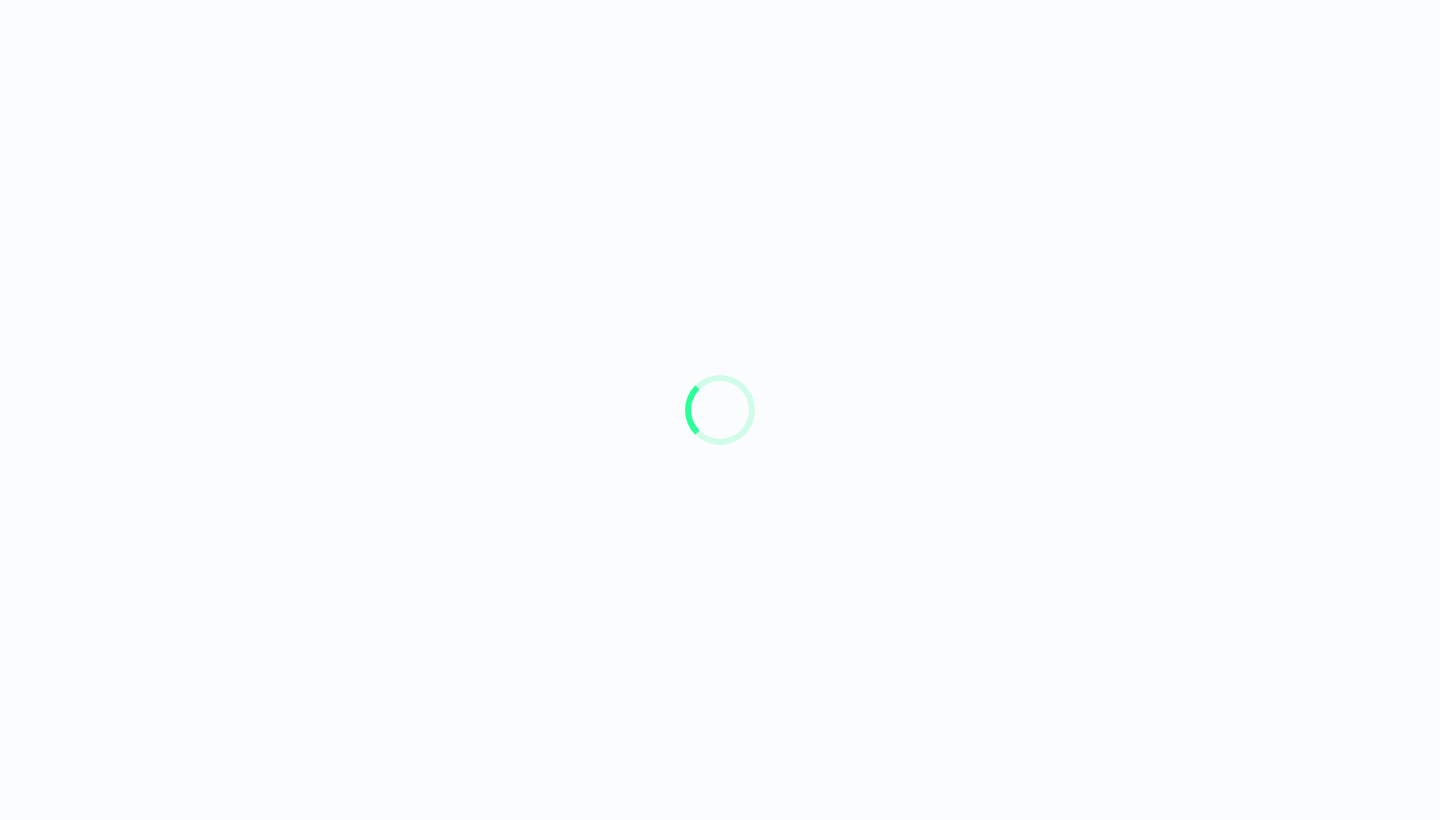 scroll, scrollTop: 0, scrollLeft: 0, axis: both 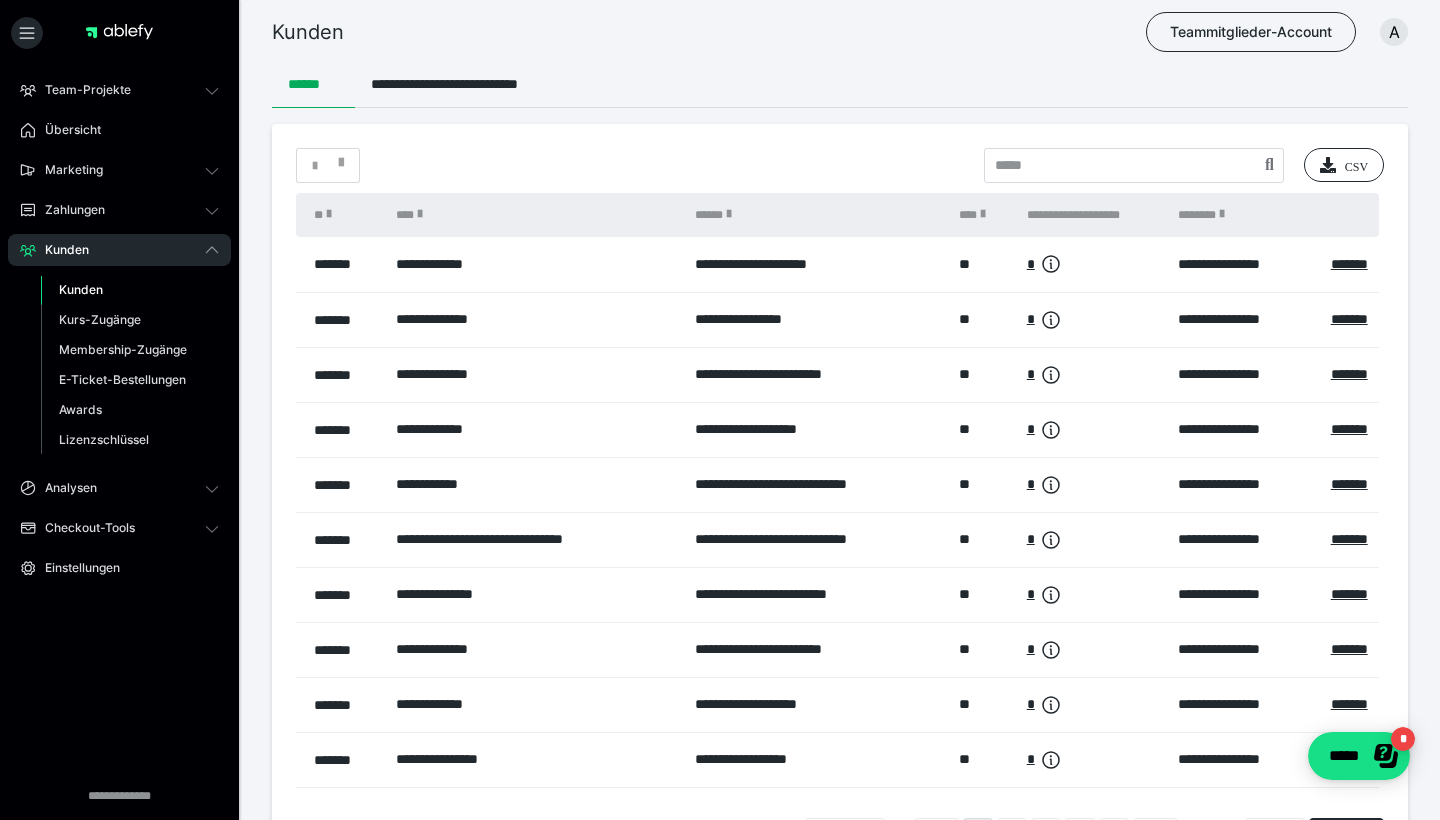 click on "Kunden" at bounding box center (119, 250) 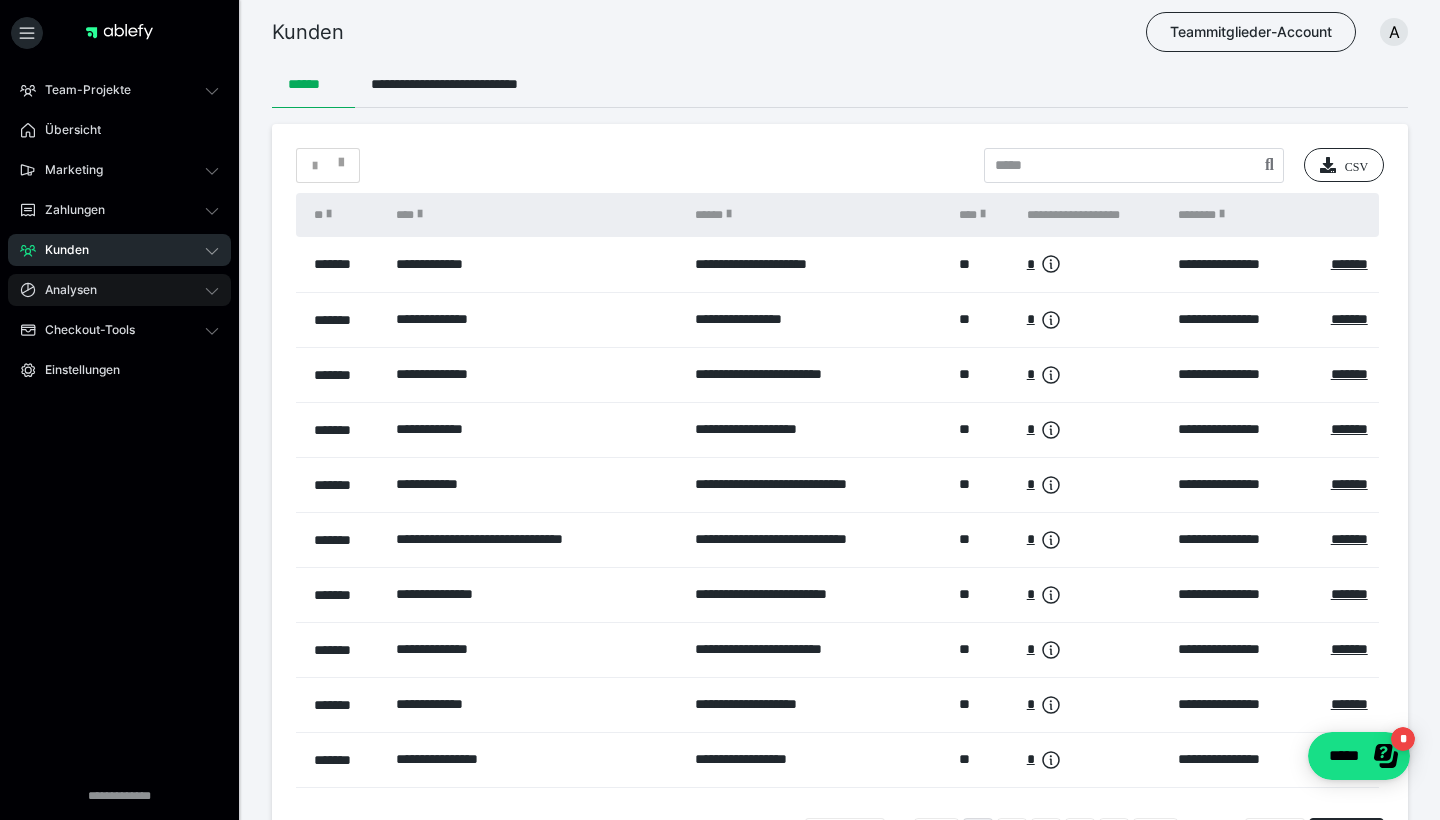 click on "Analysen" at bounding box center (119, 290) 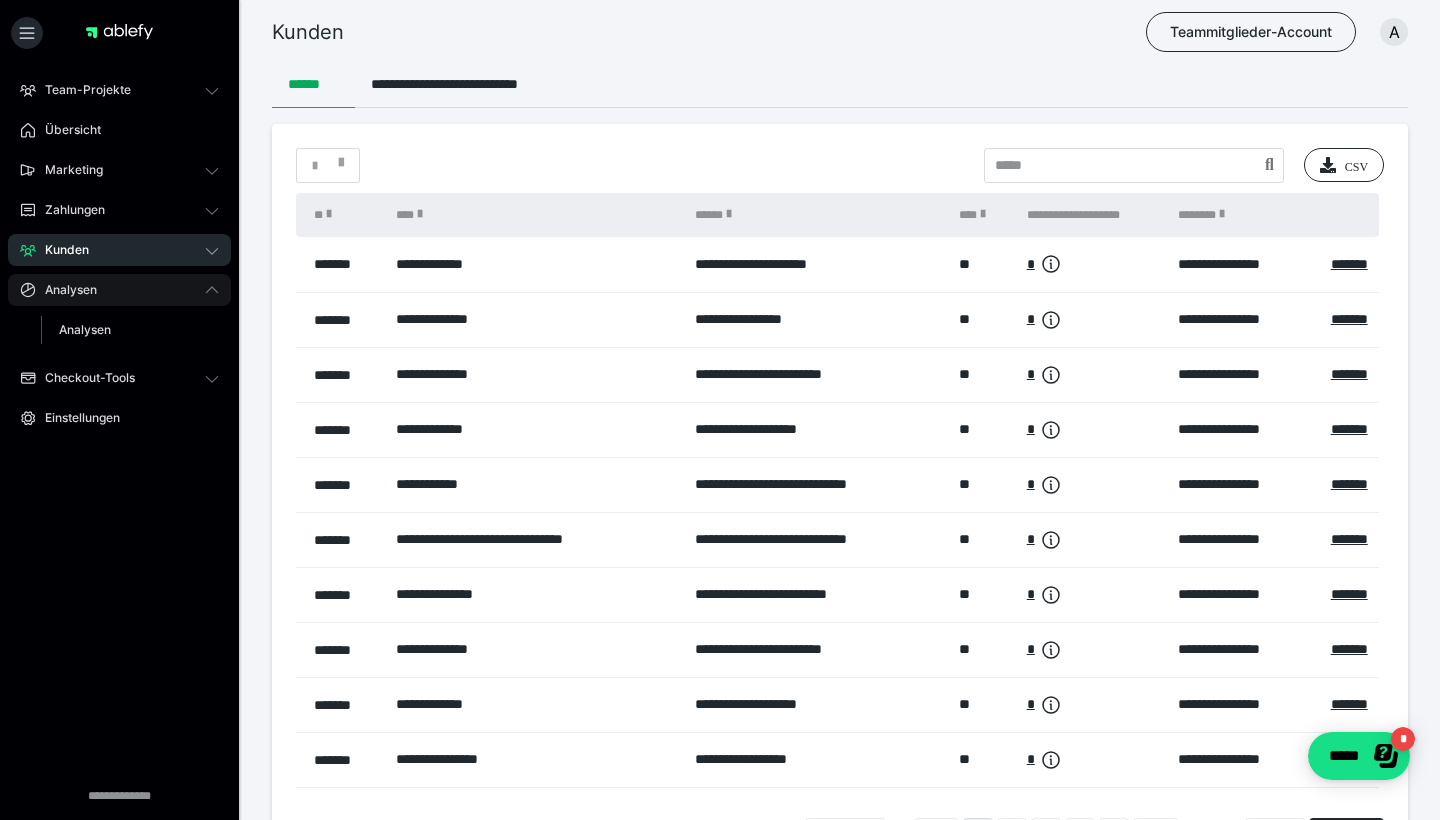 click on "Analysen" at bounding box center (119, 290) 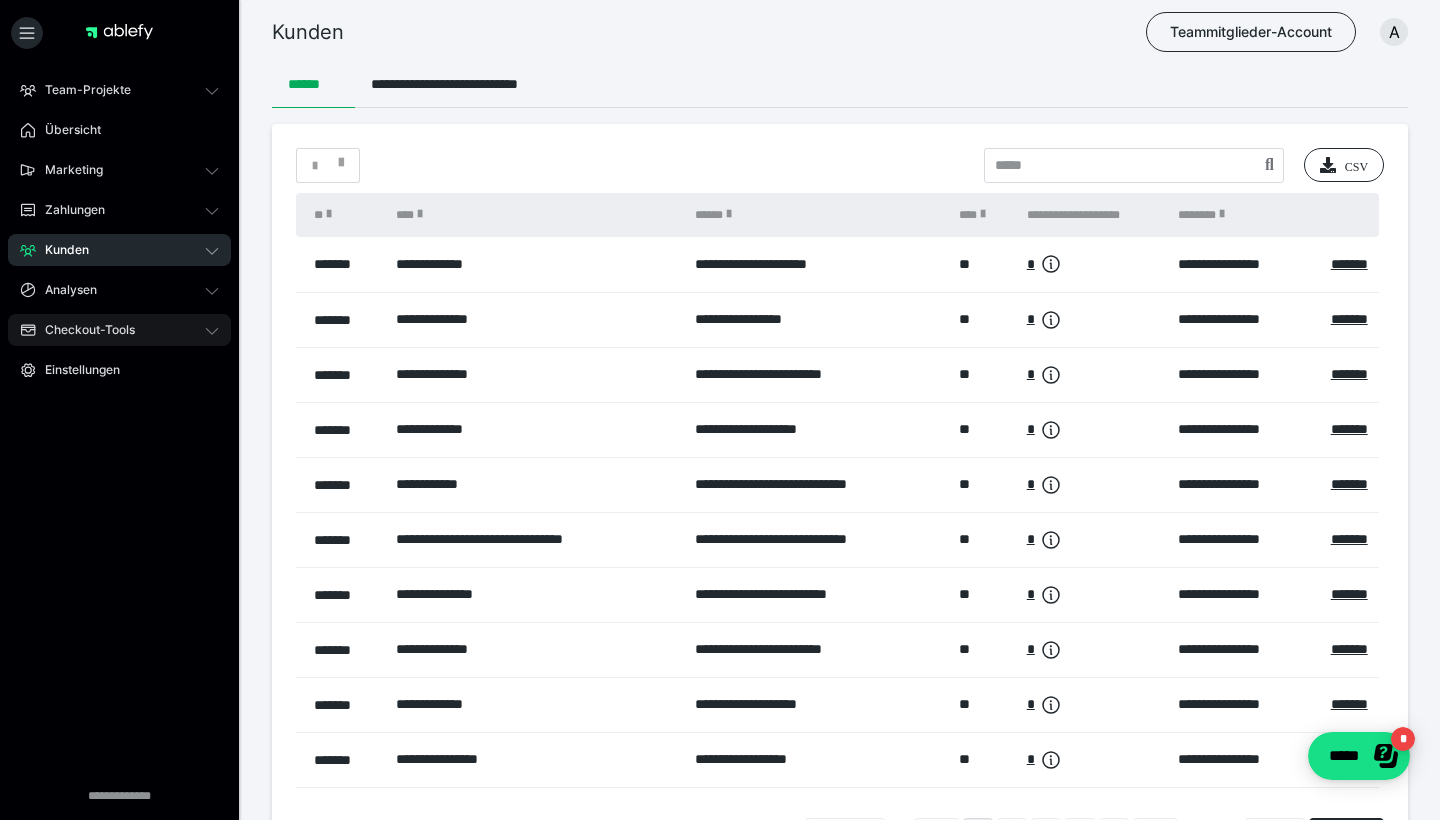 click on "Checkout-Tools" at bounding box center [119, 330] 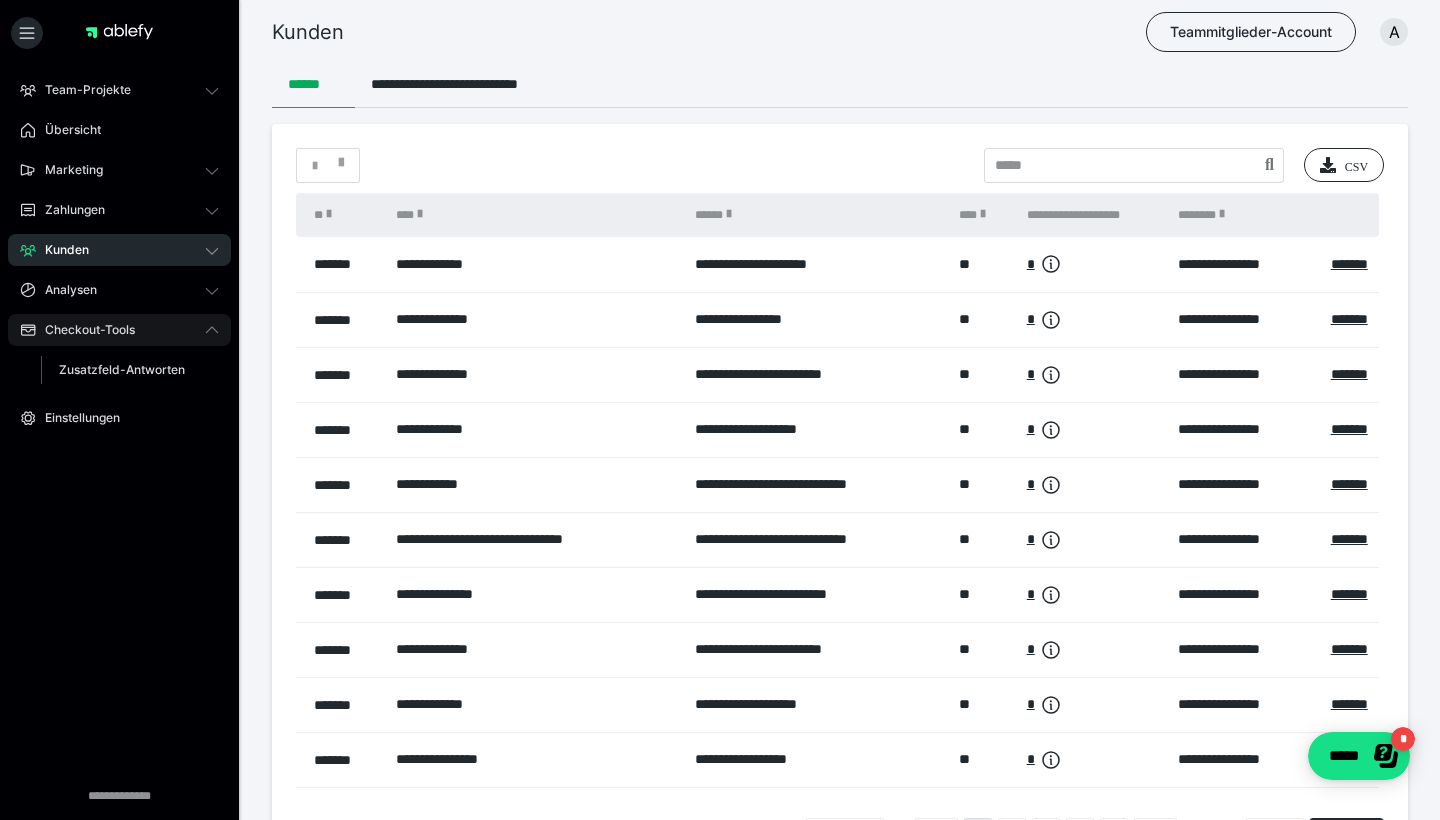 click on "Checkout-Tools" at bounding box center (119, 330) 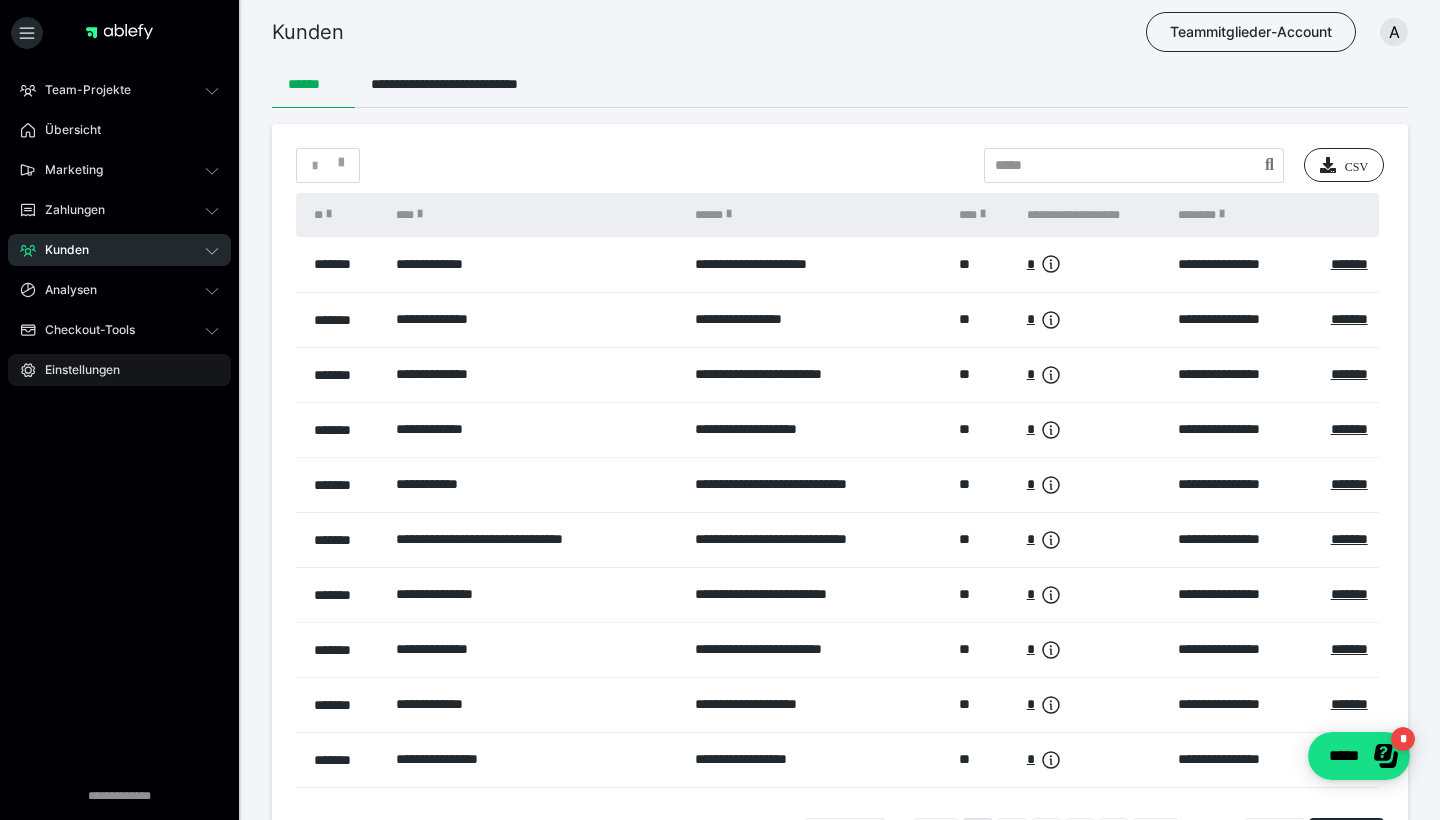 click on "Einstellungen" at bounding box center [75, 370] 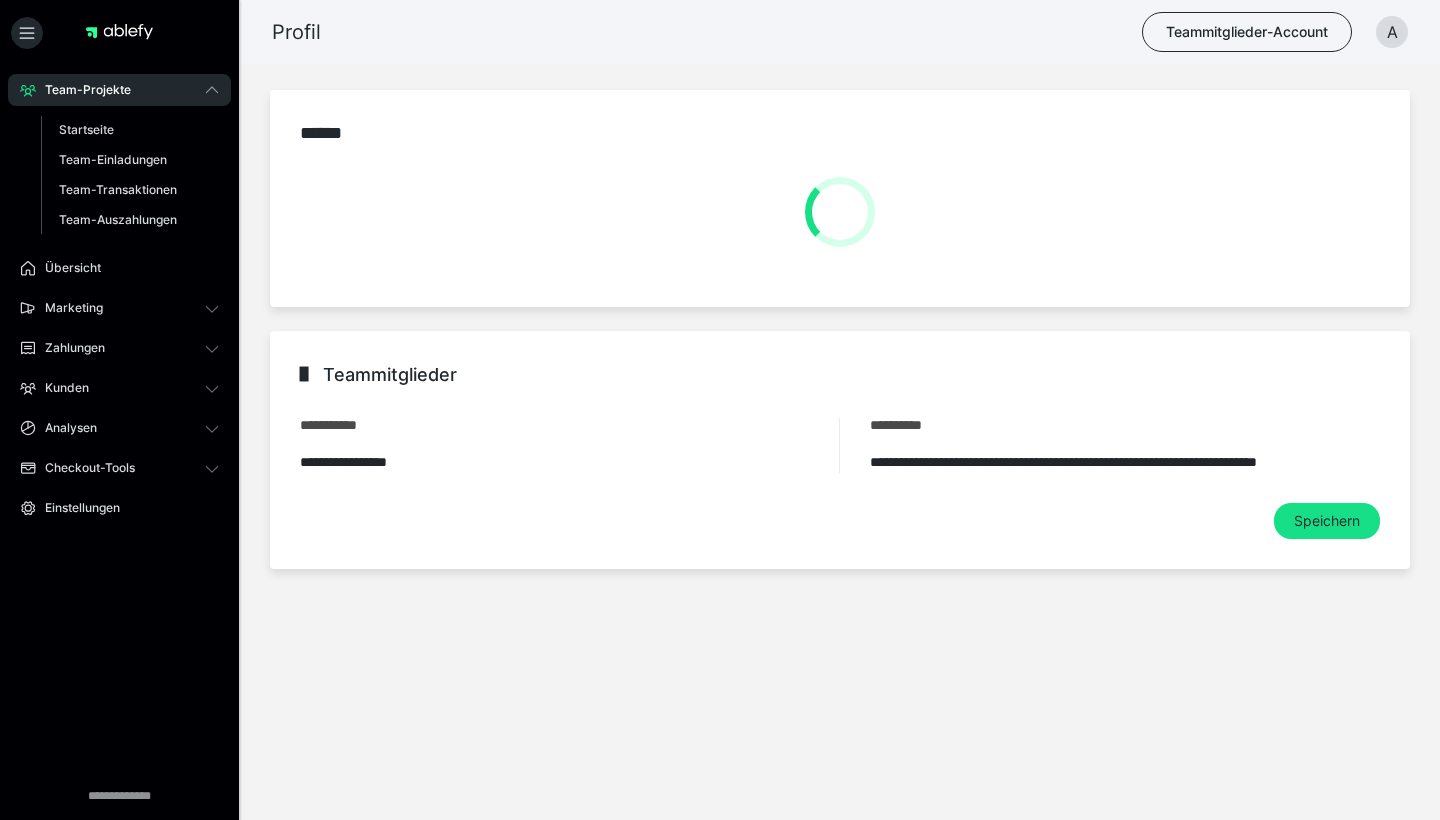scroll, scrollTop: 0, scrollLeft: 0, axis: both 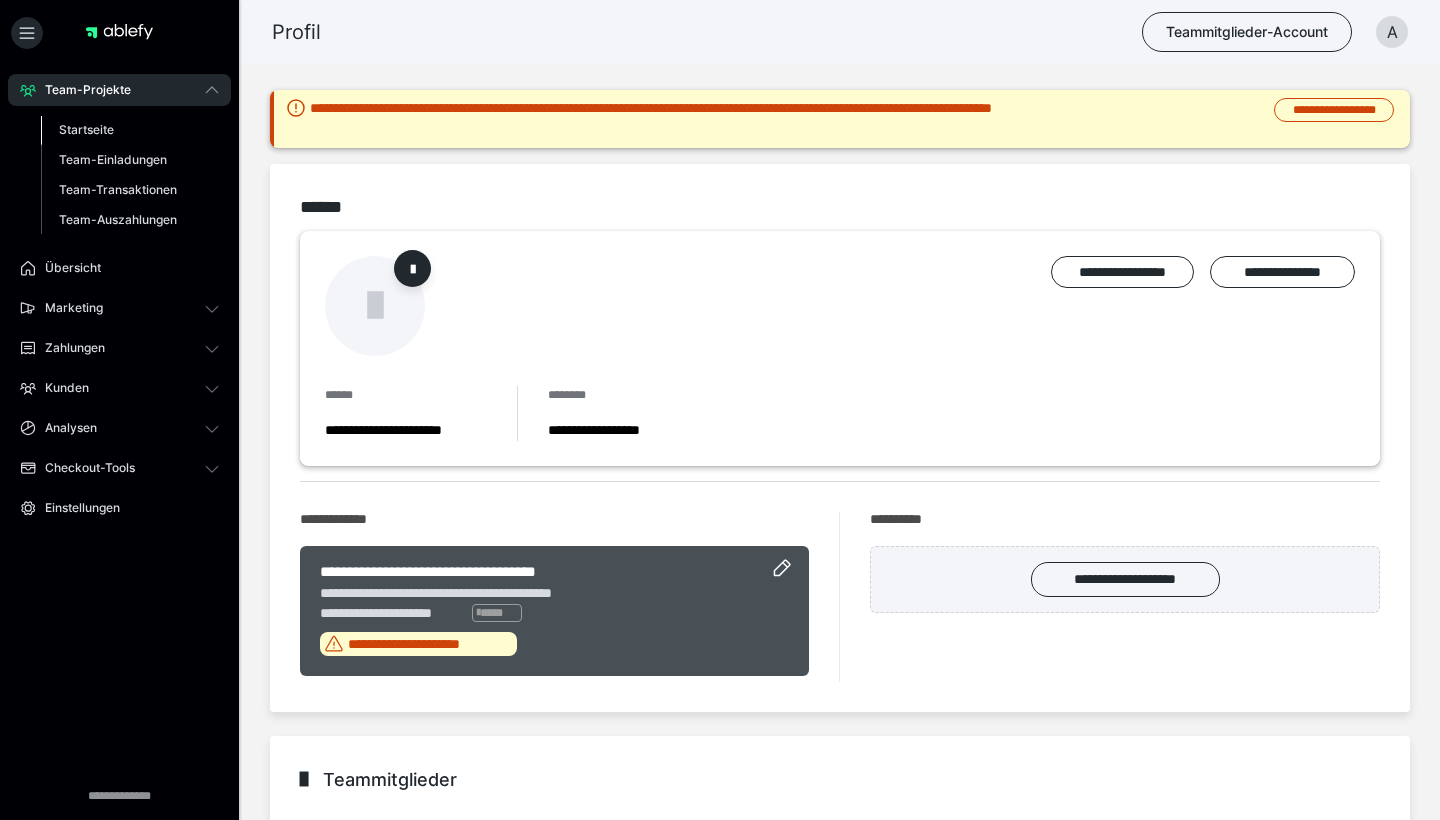 click on "Startseite" at bounding box center [86, 129] 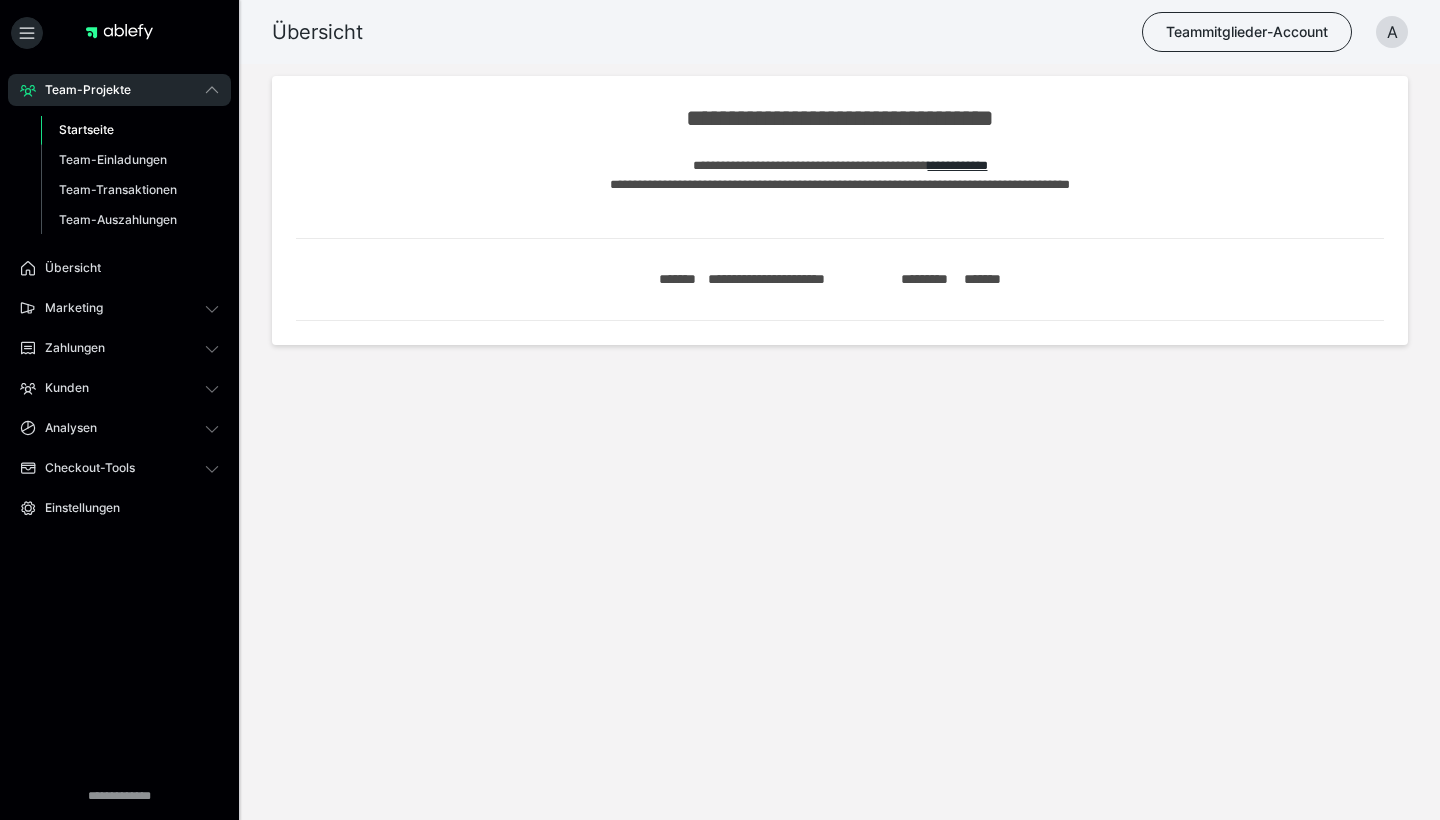 click 